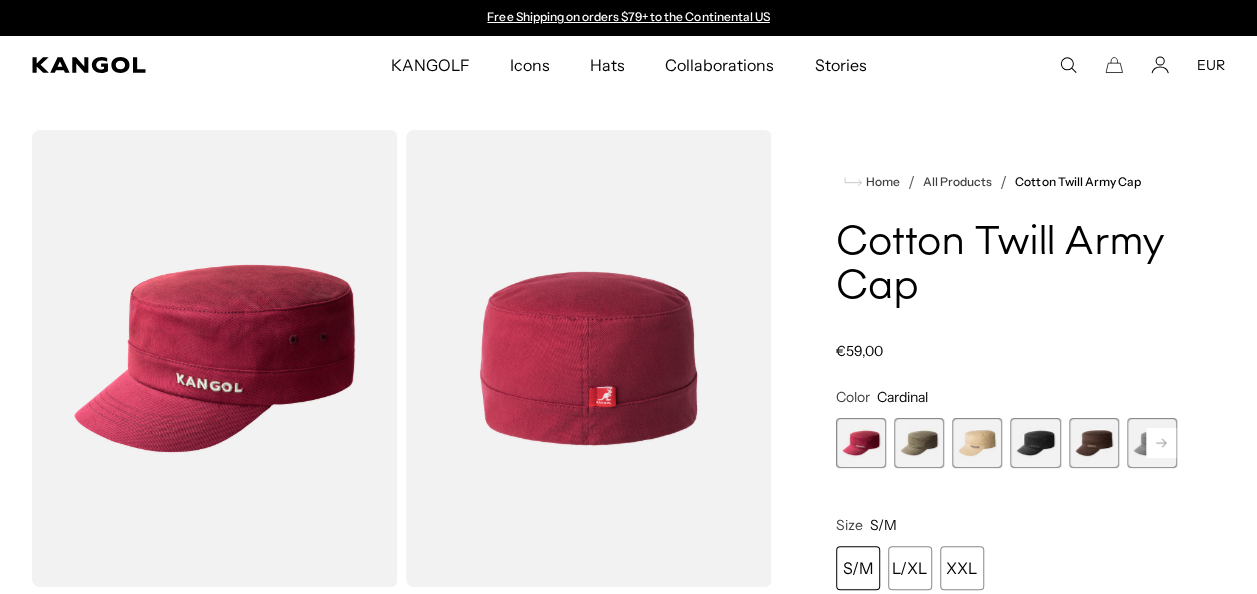 scroll, scrollTop: 800, scrollLeft: 0, axis: vertical 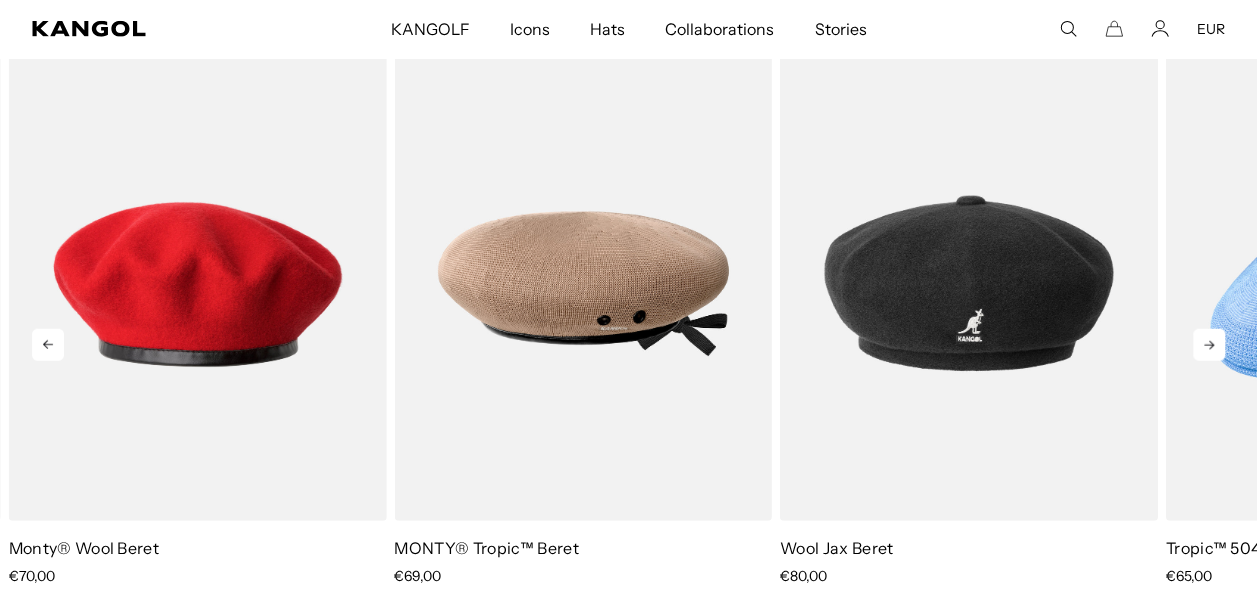 click 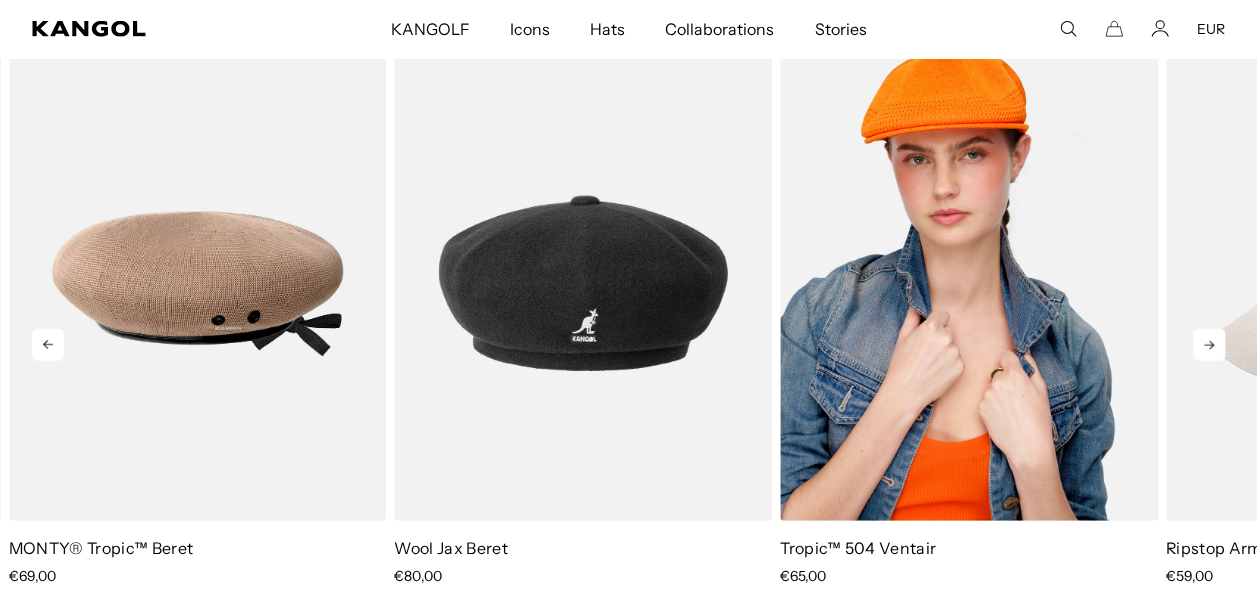 scroll, scrollTop: 0, scrollLeft: 412, axis: horizontal 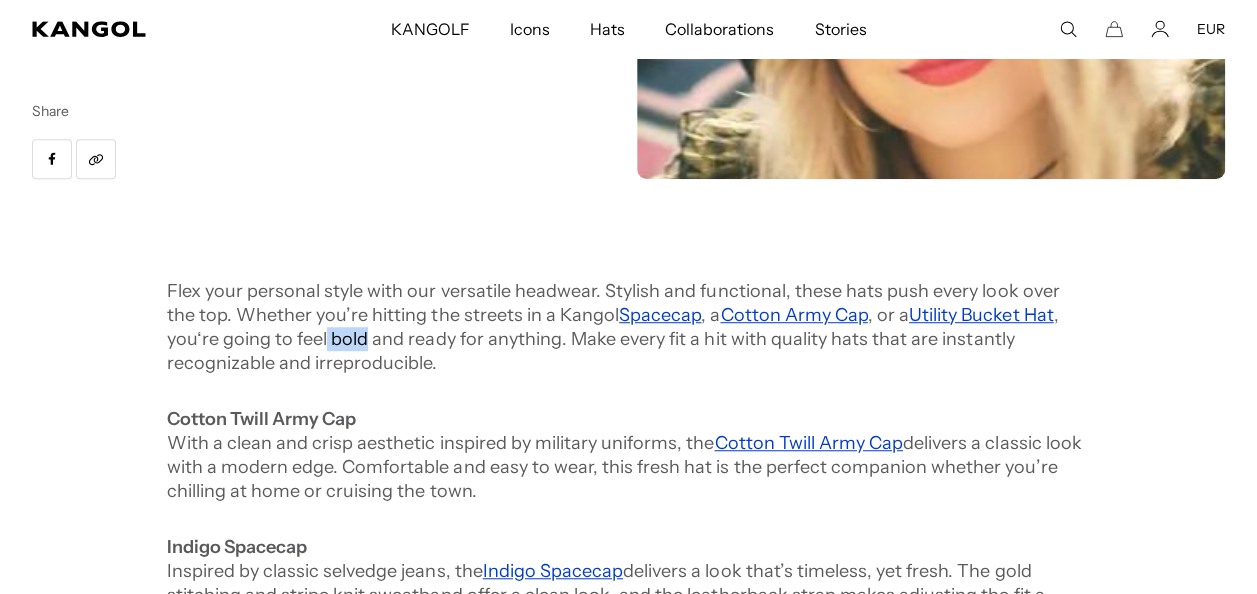 drag, startPoint x: 308, startPoint y: 339, endPoint x: 270, endPoint y: 340, distance: 38.013157 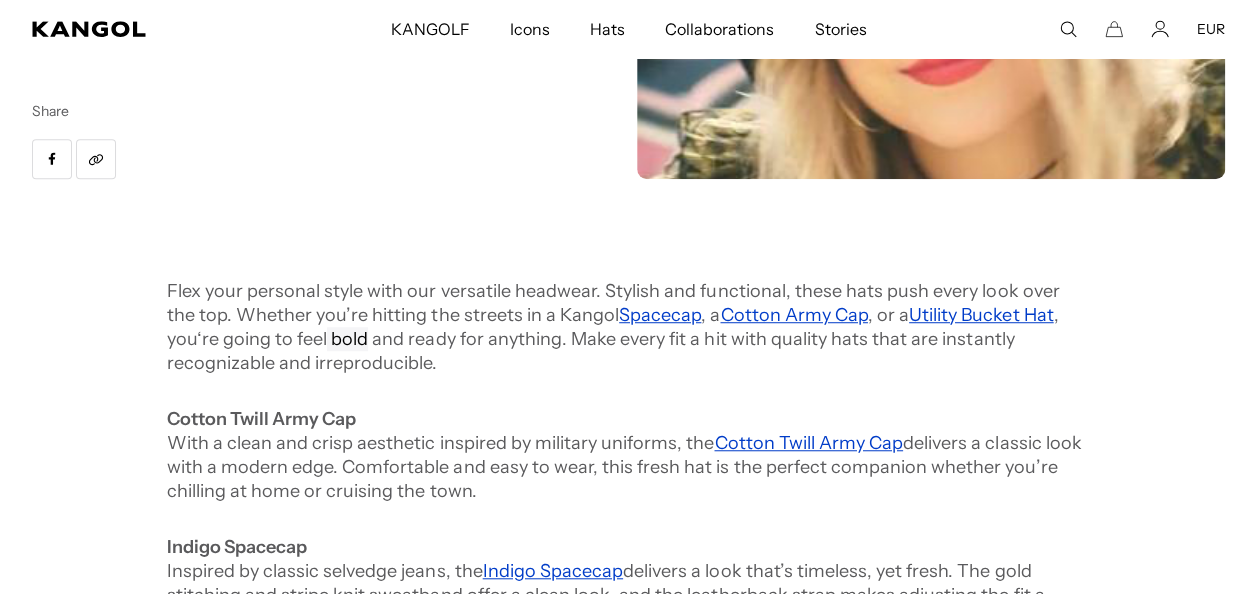 scroll, scrollTop: 0, scrollLeft: 412, axis: horizontal 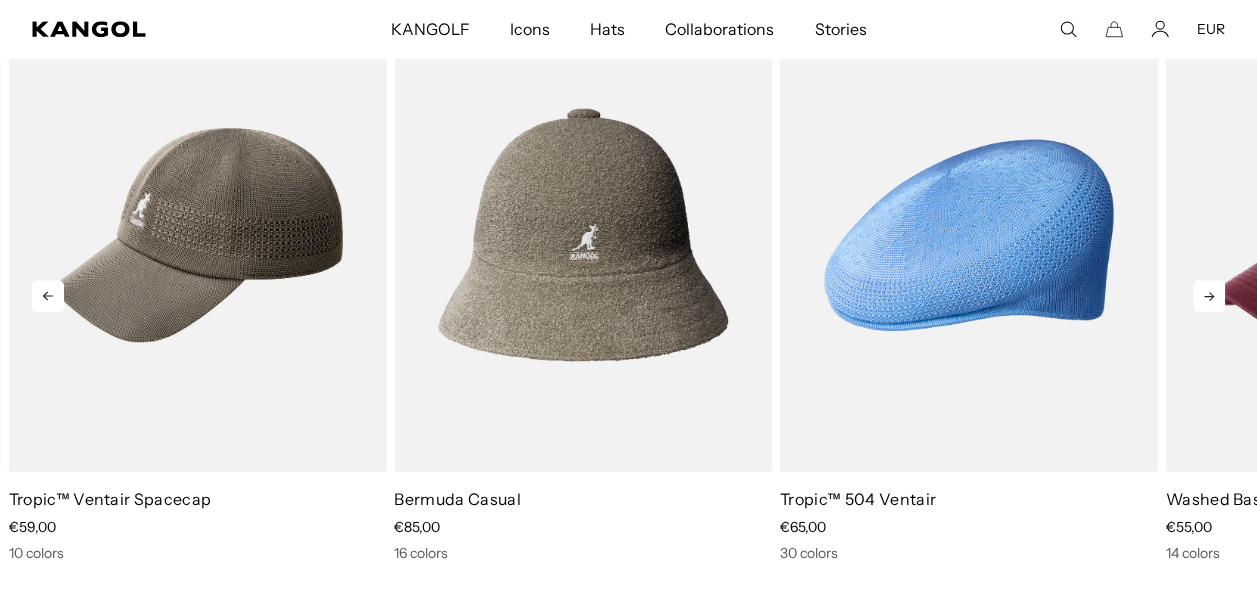 click 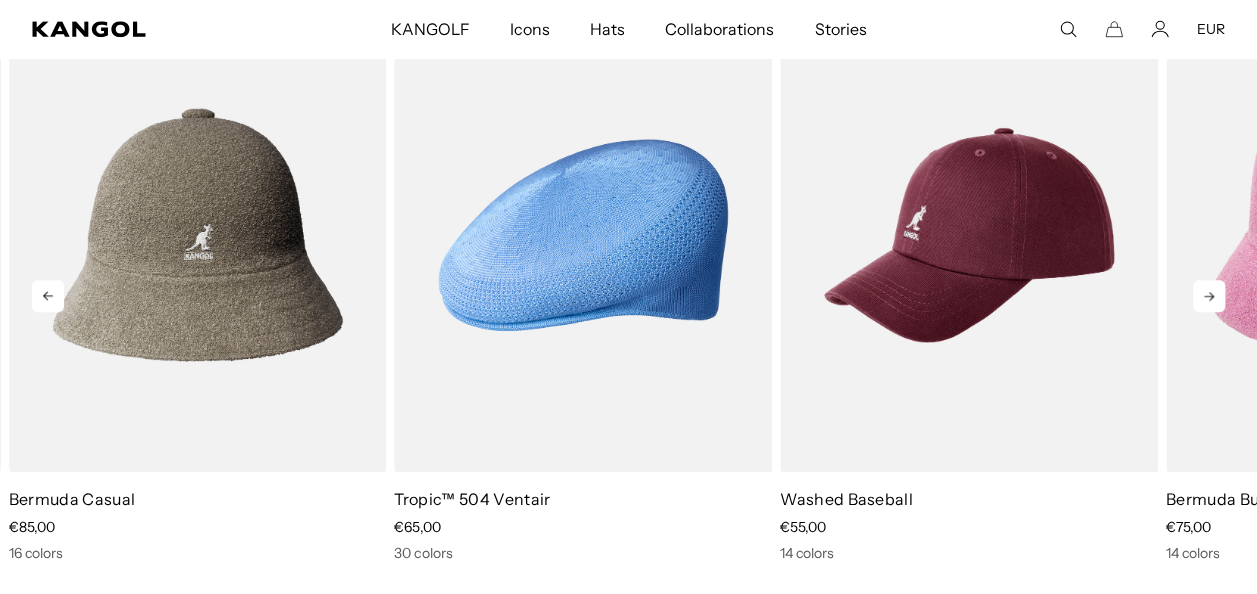 scroll, scrollTop: 0, scrollLeft: 412, axis: horizontal 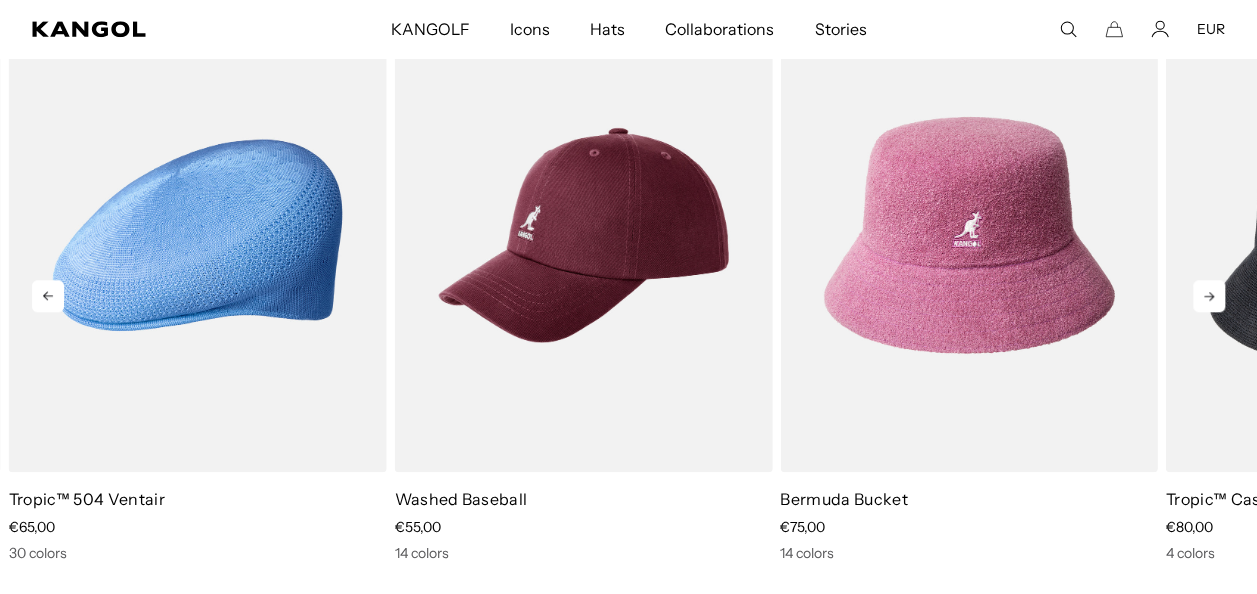 click 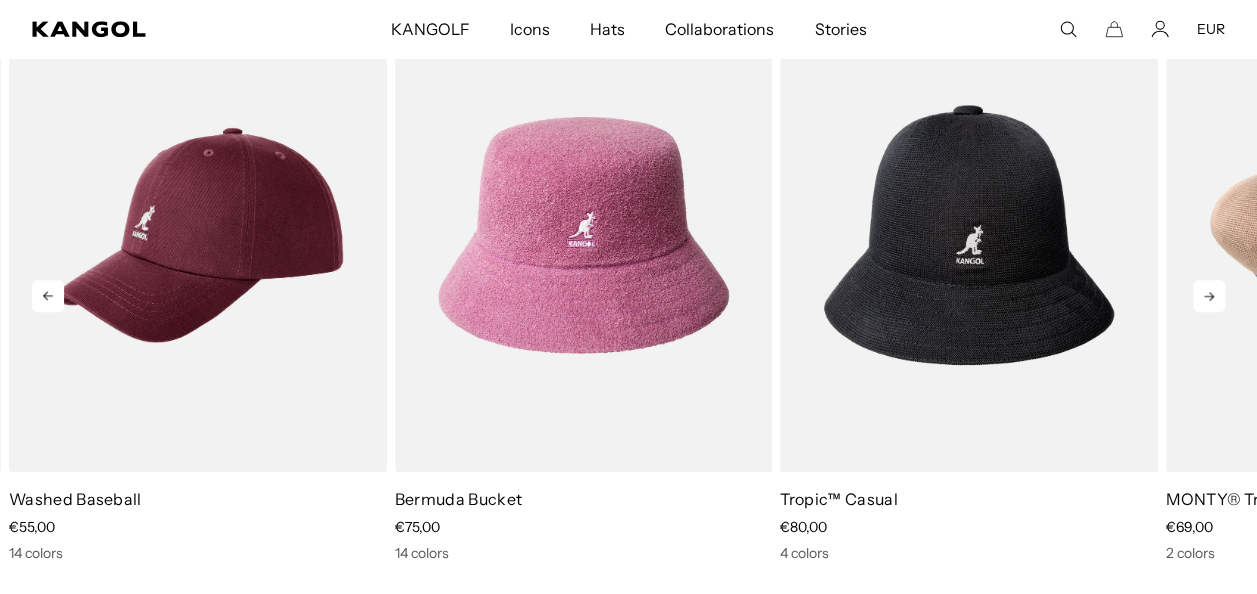 click 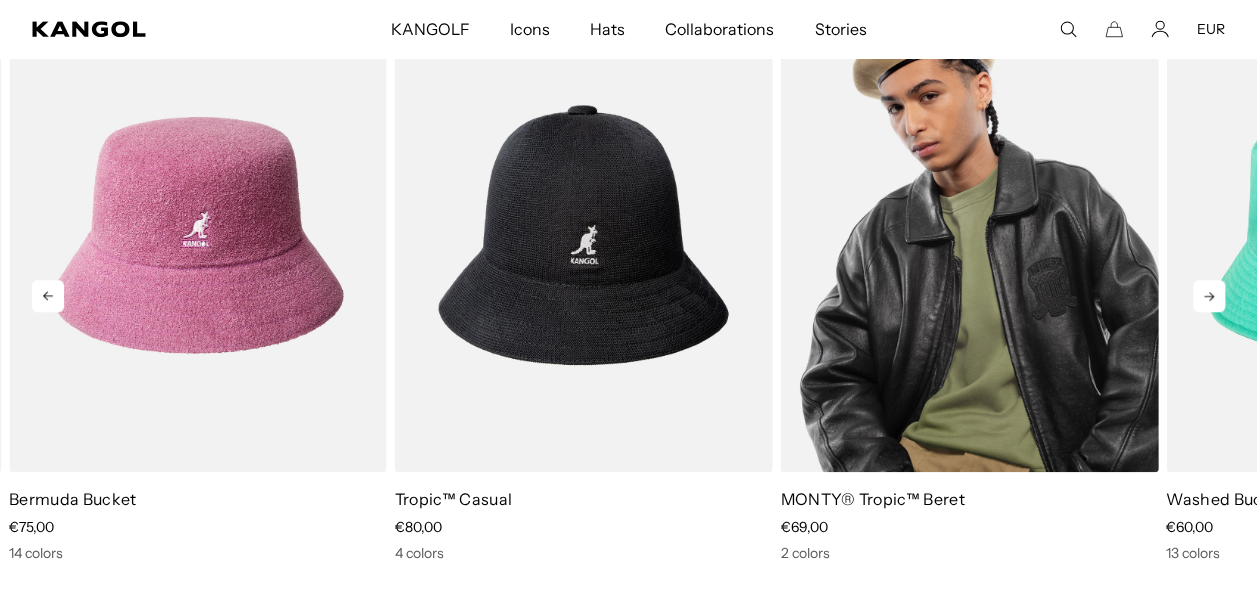 scroll, scrollTop: 0, scrollLeft: 0, axis: both 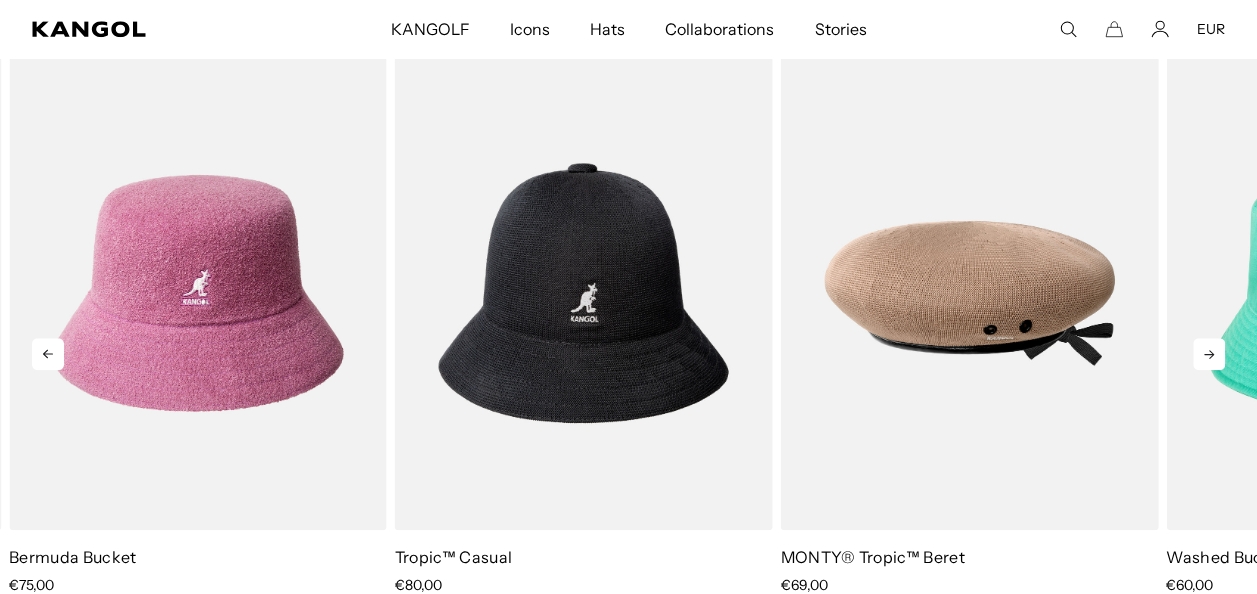 click 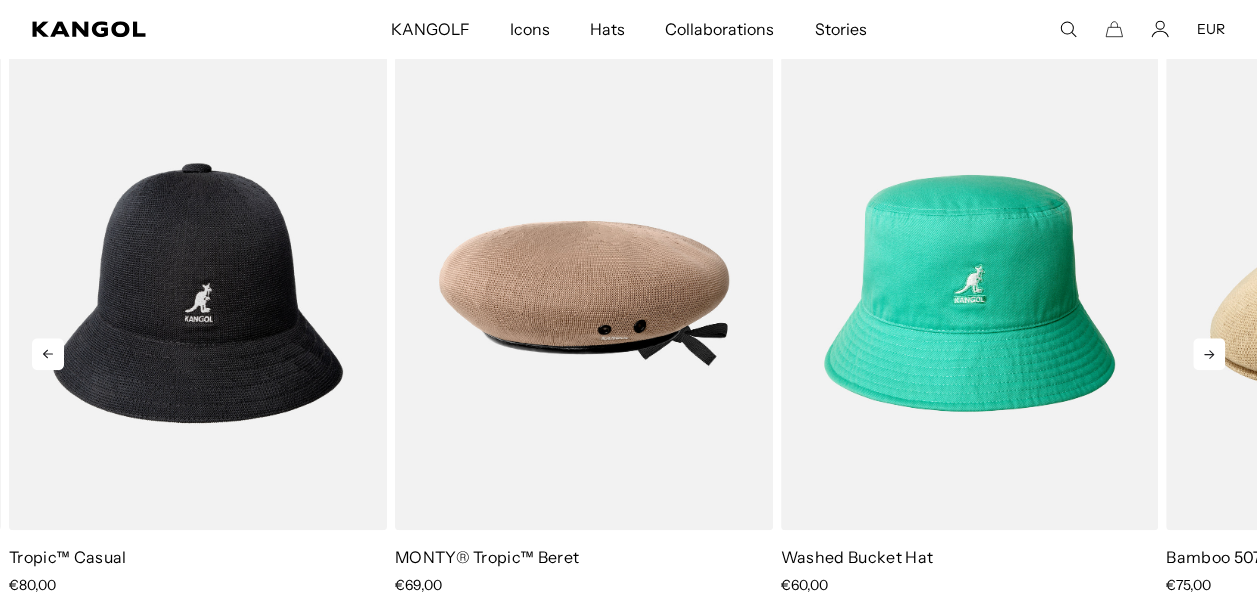 click 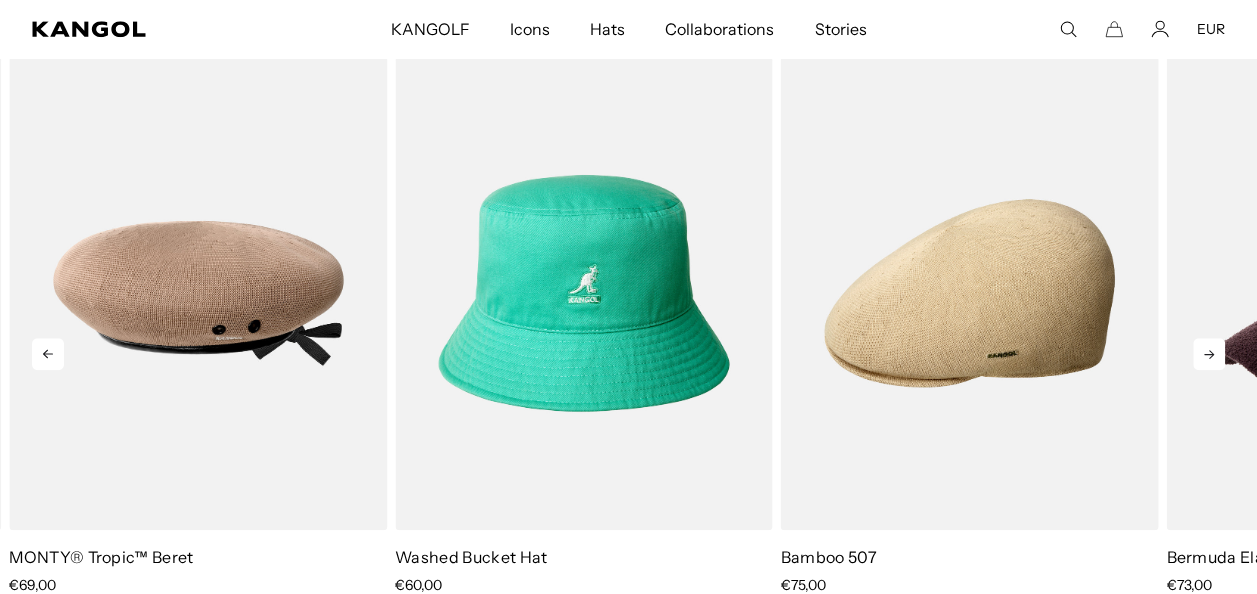 click 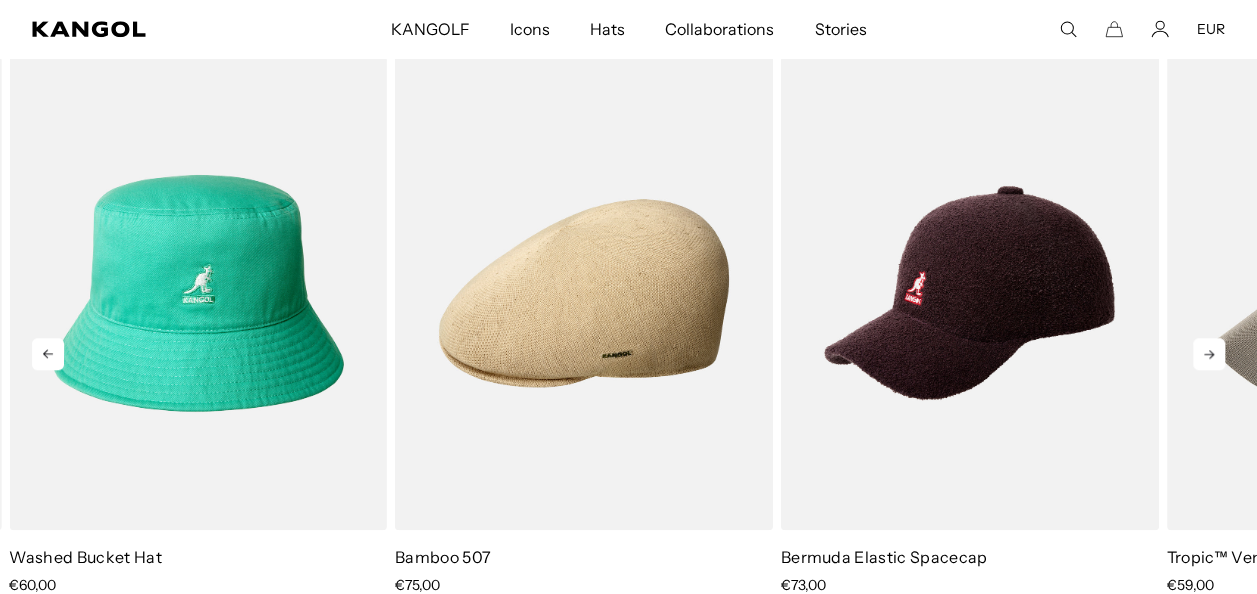 scroll, scrollTop: 0, scrollLeft: 0, axis: both 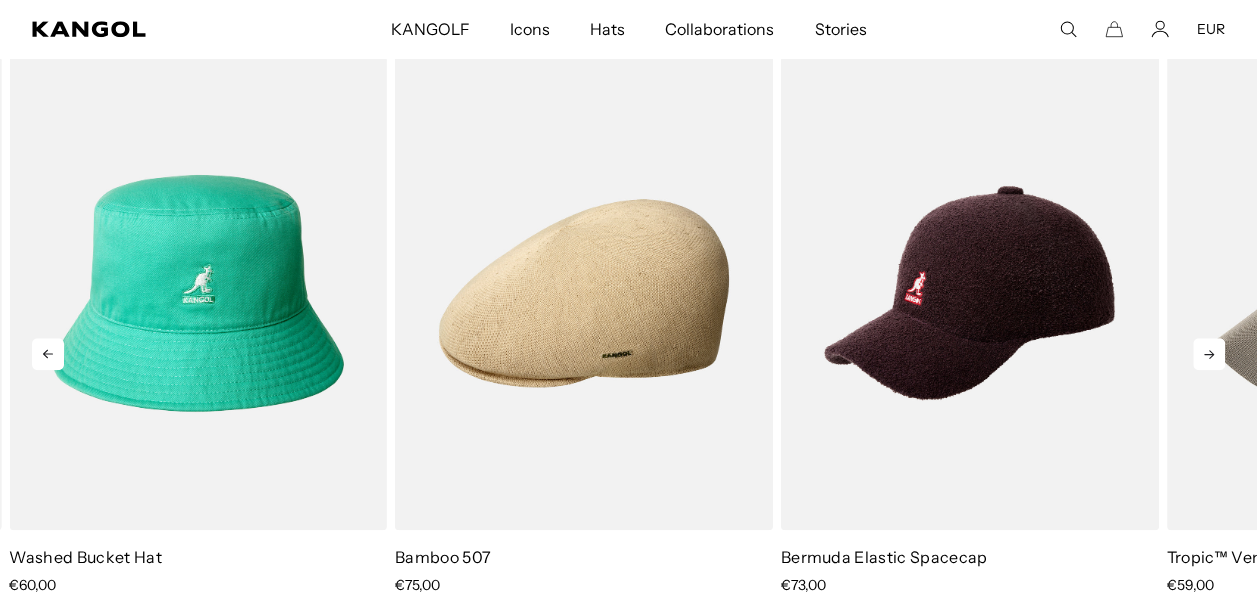 click 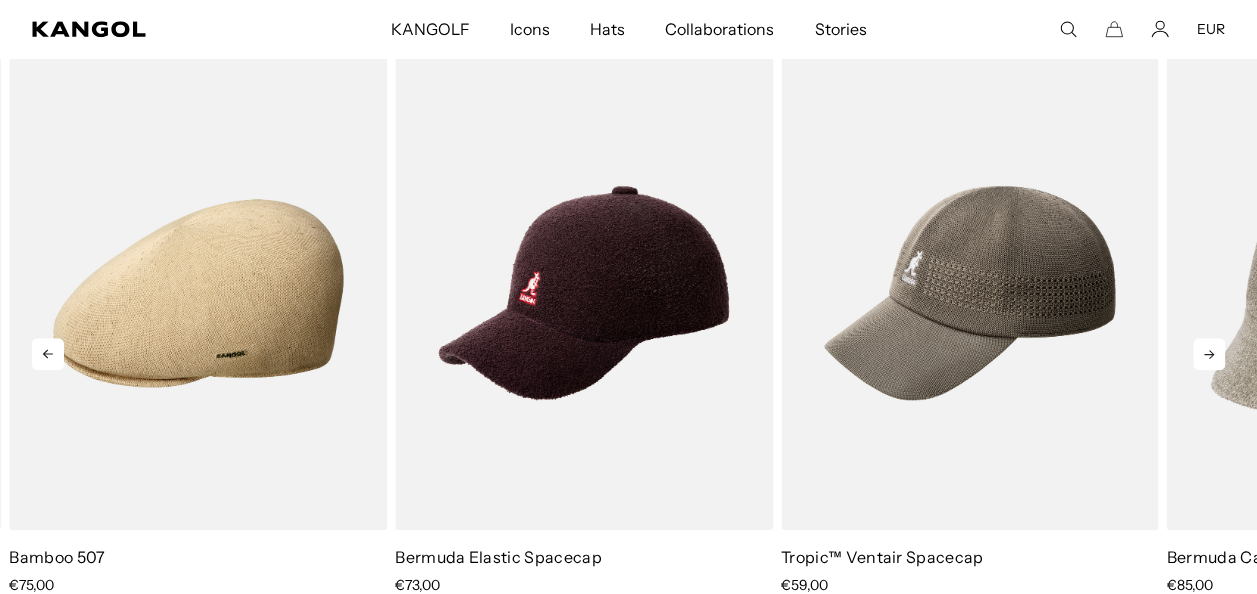 click 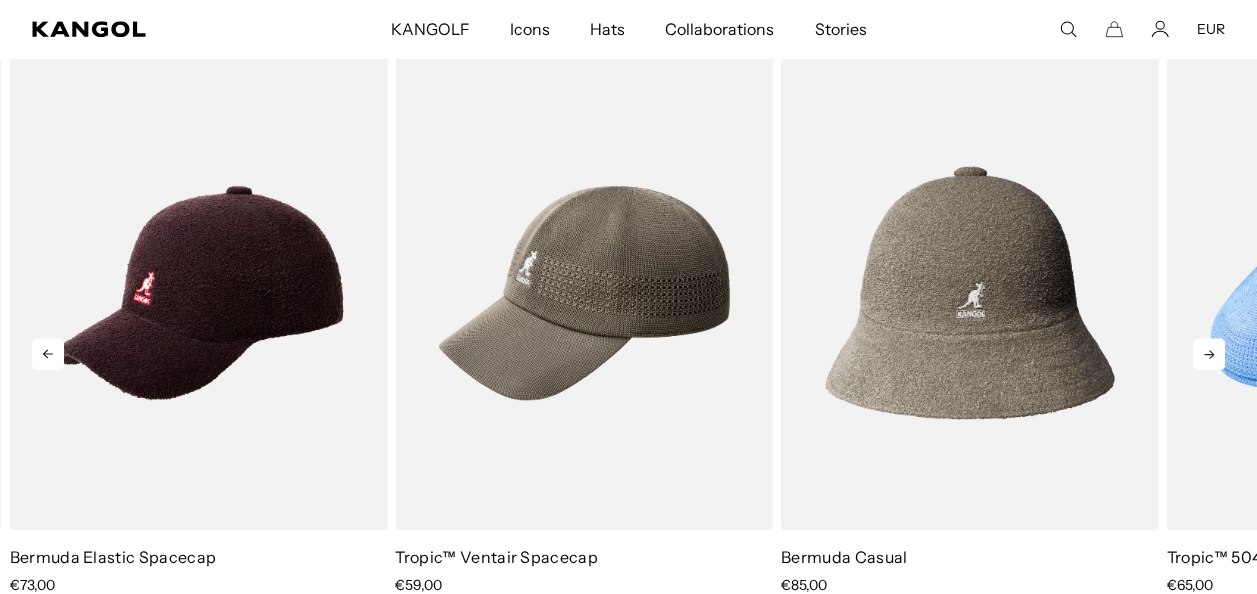 click 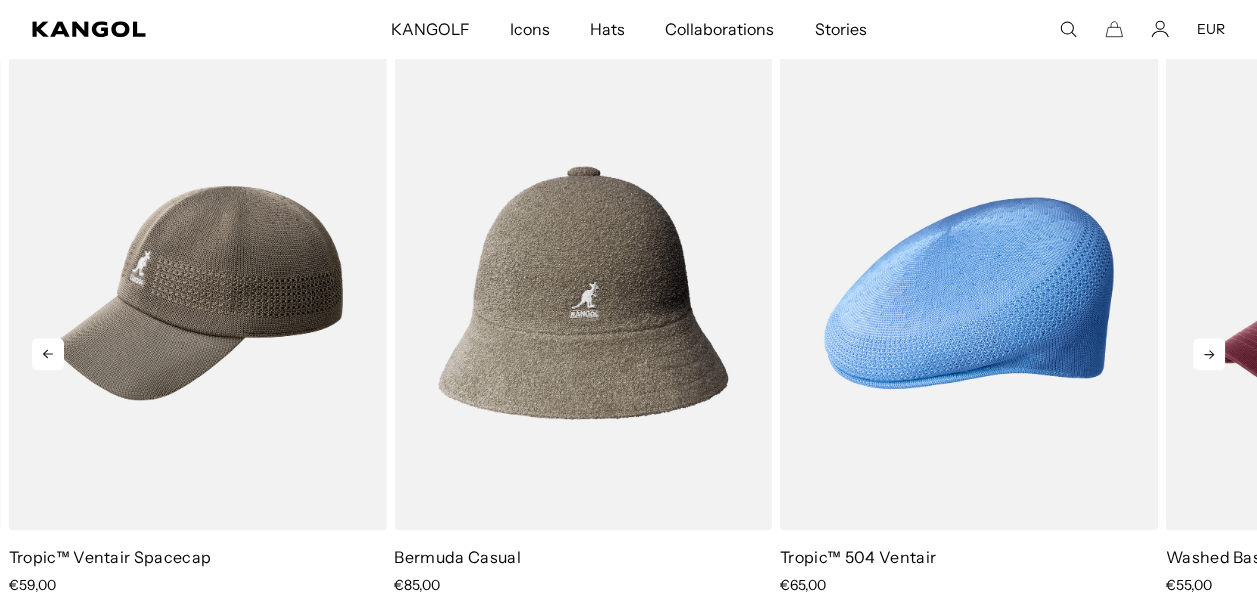 scroll, scrollTop: 0, scrollLeft: 412, axis: horizontal 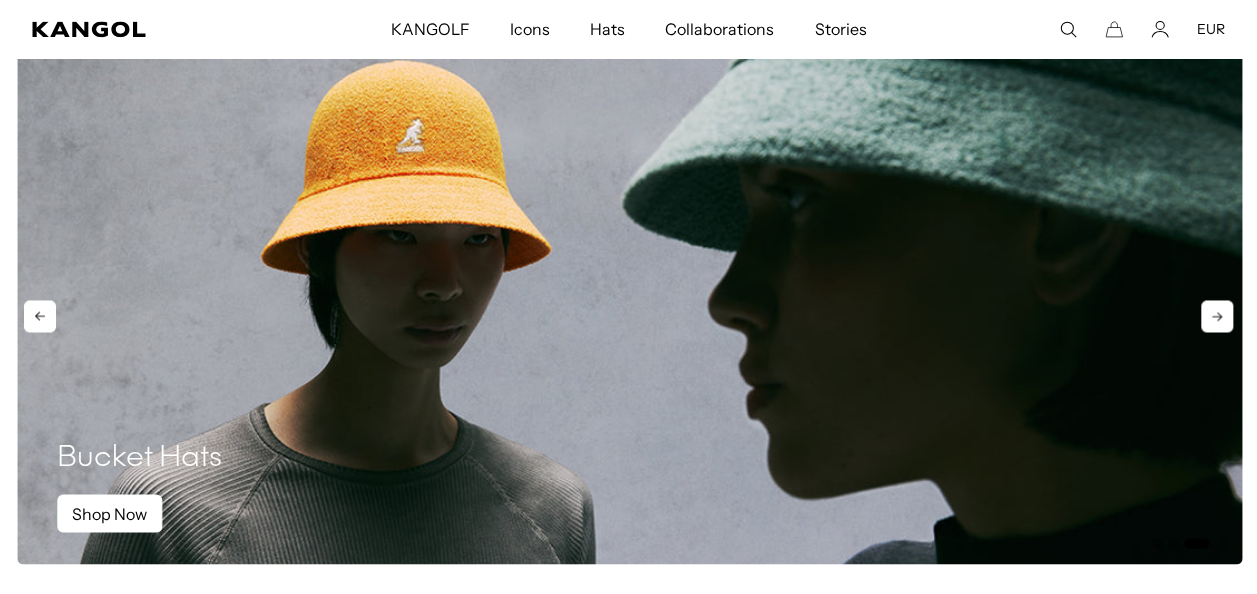 click 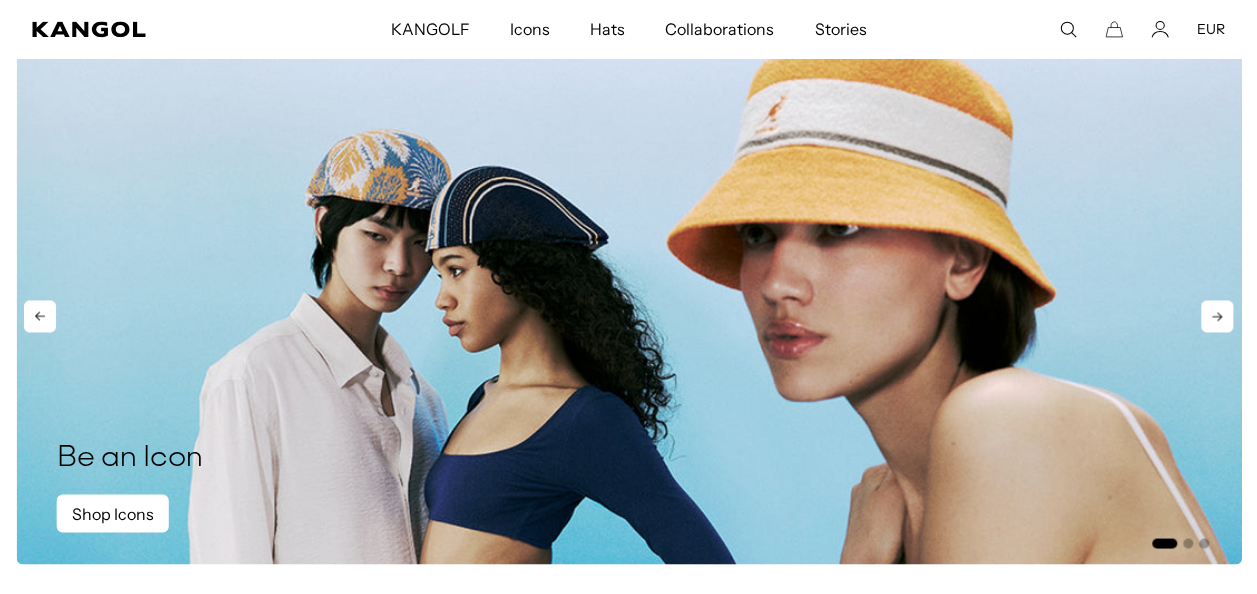 scroll, scrollTop: 0, scrollLeft: 412, axis: horizontal 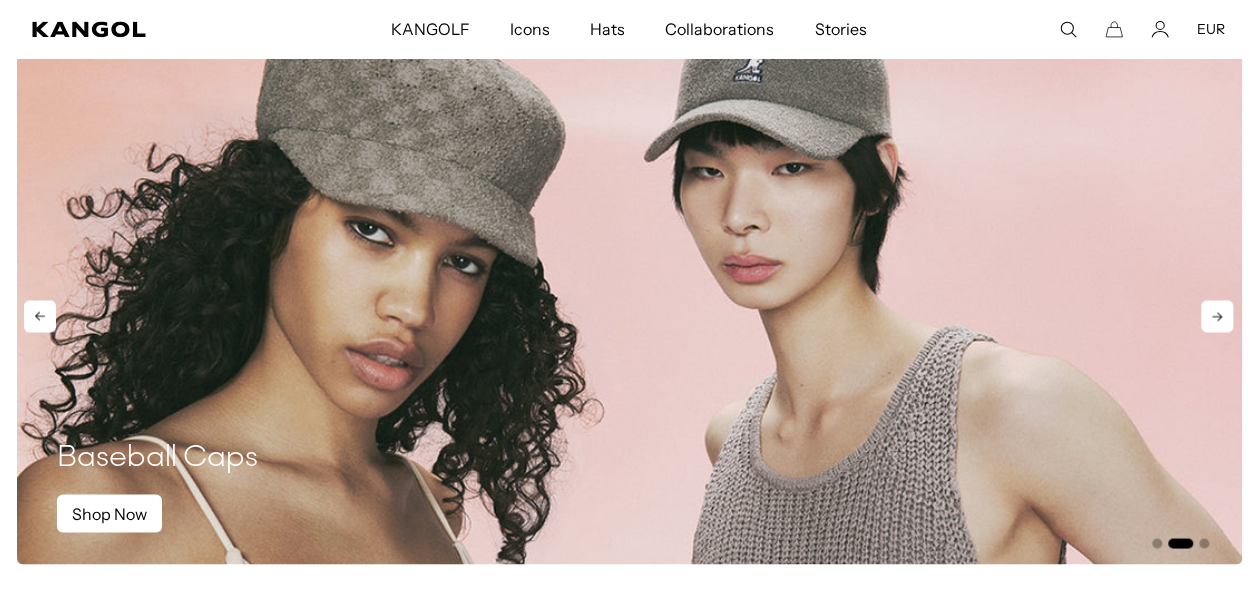 click 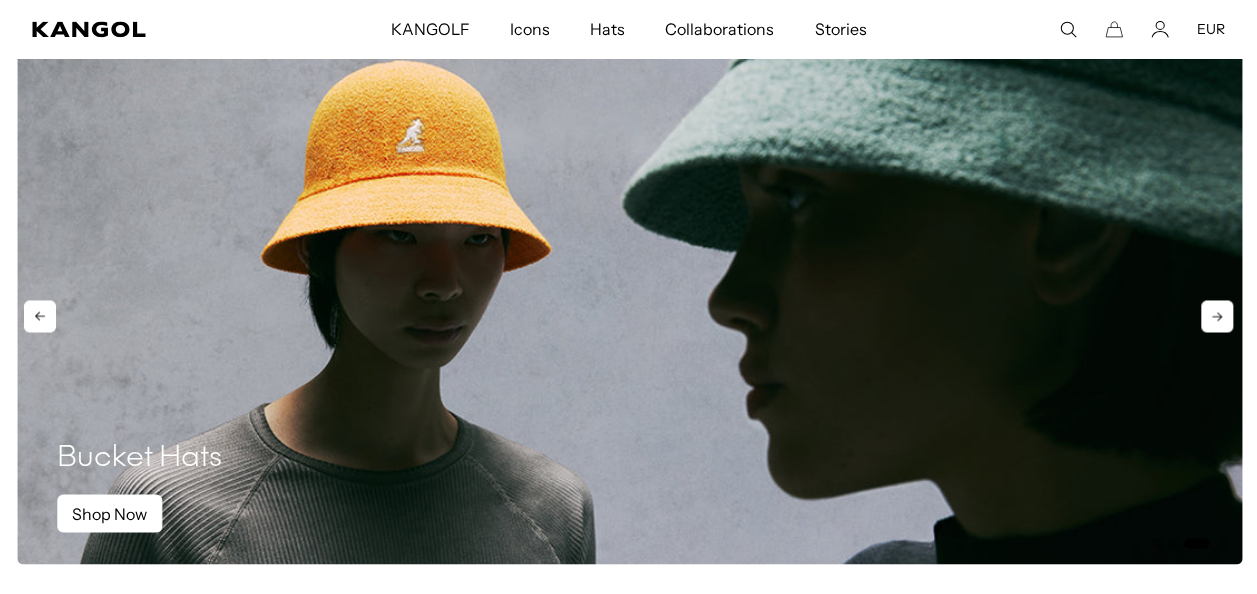 scroll, scrollTop: 0, scrollLeft: 0, axis: both 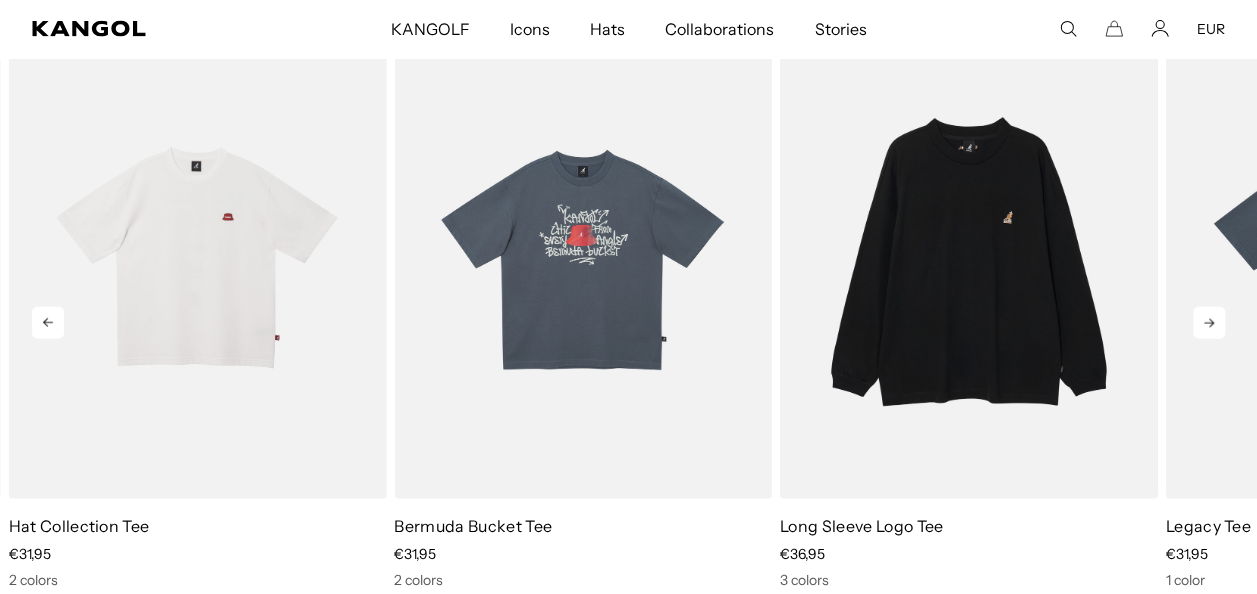 click 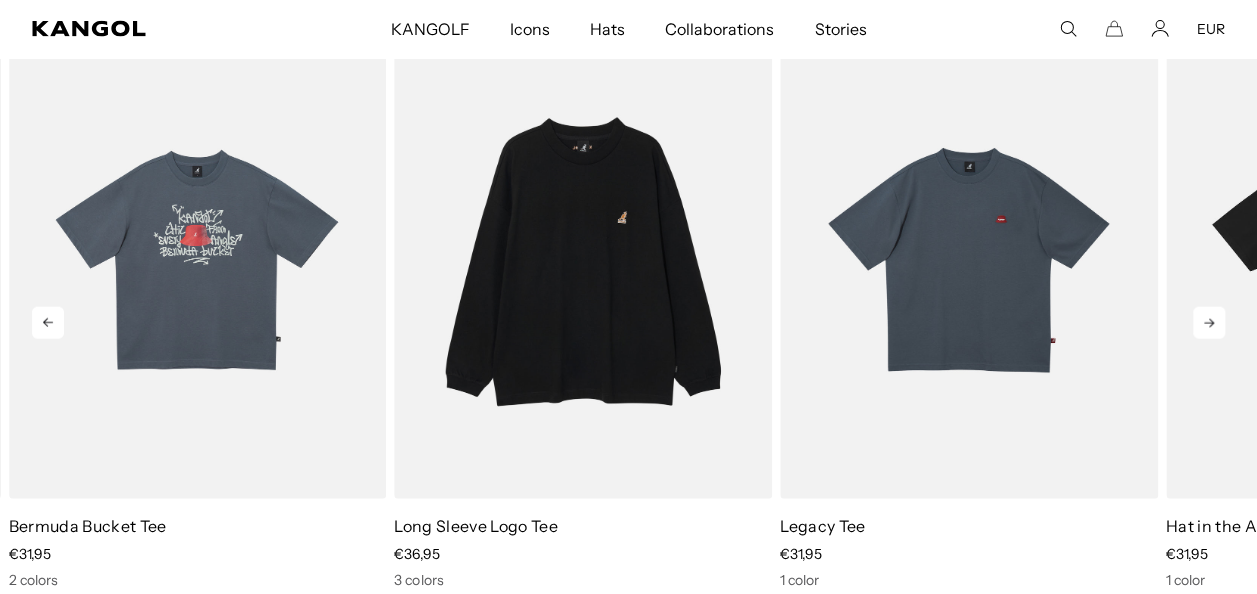click 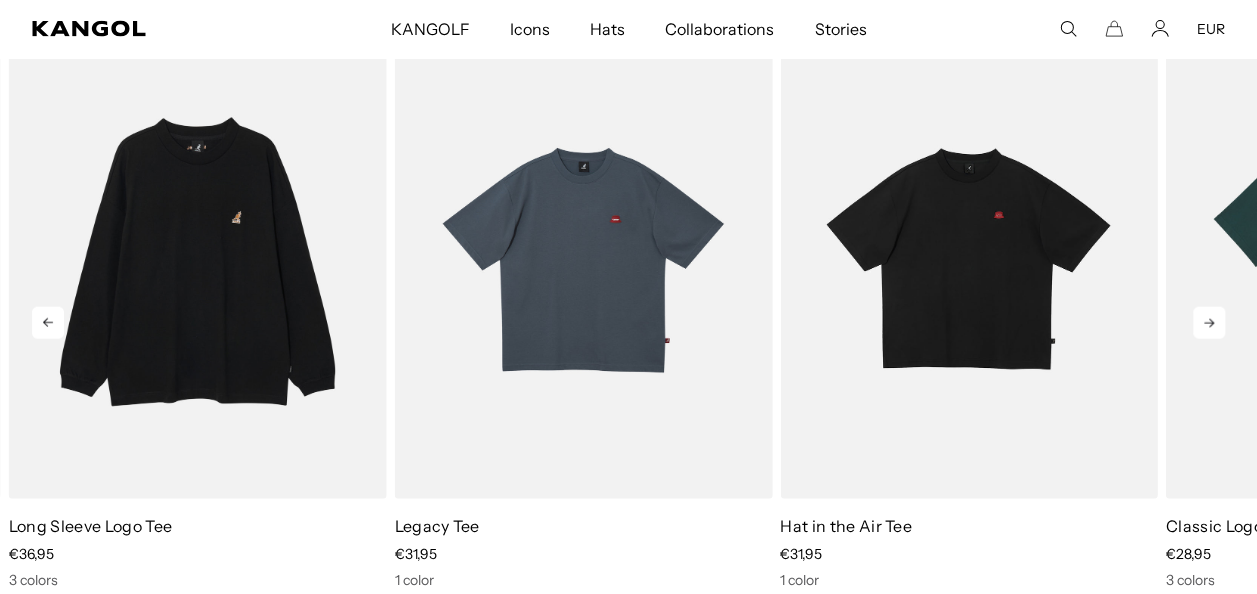 scroll, scrollTop: 0, scrollLeft: 0, axis: both 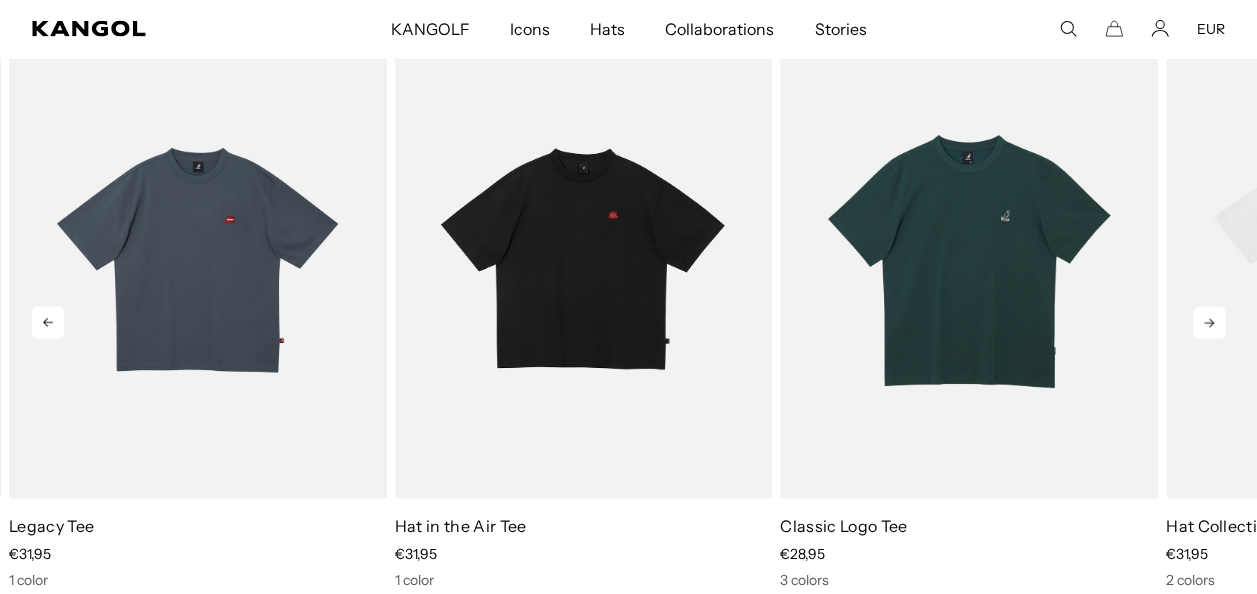 click 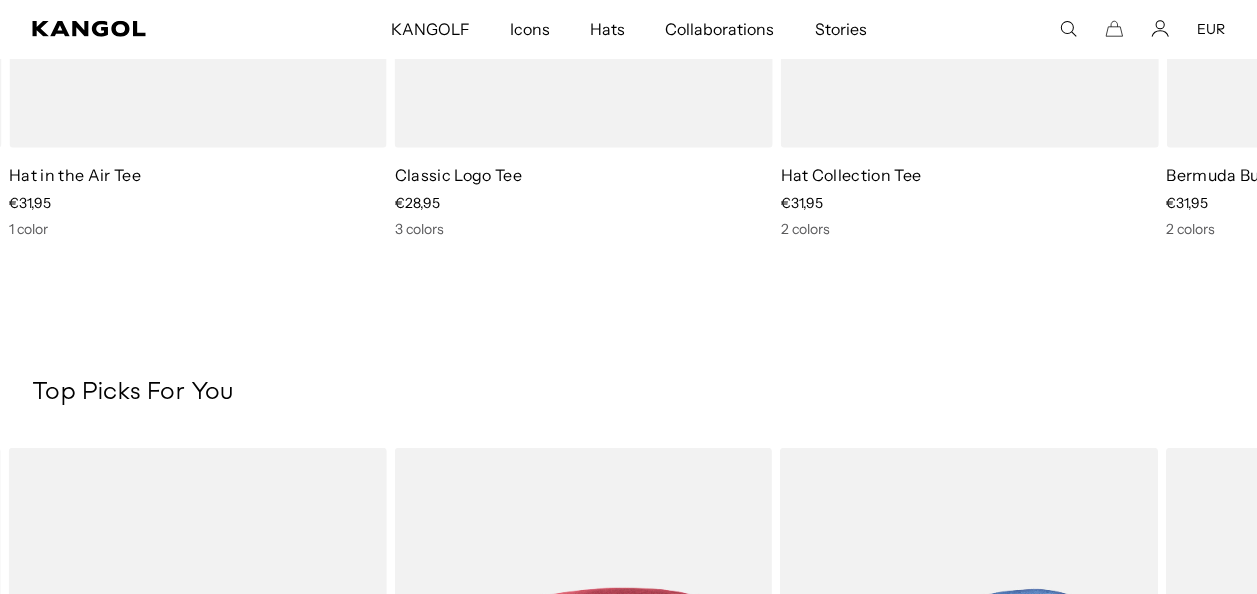 scroll, scrollTop: 2608, scrollLeft: 0, axis: vertical 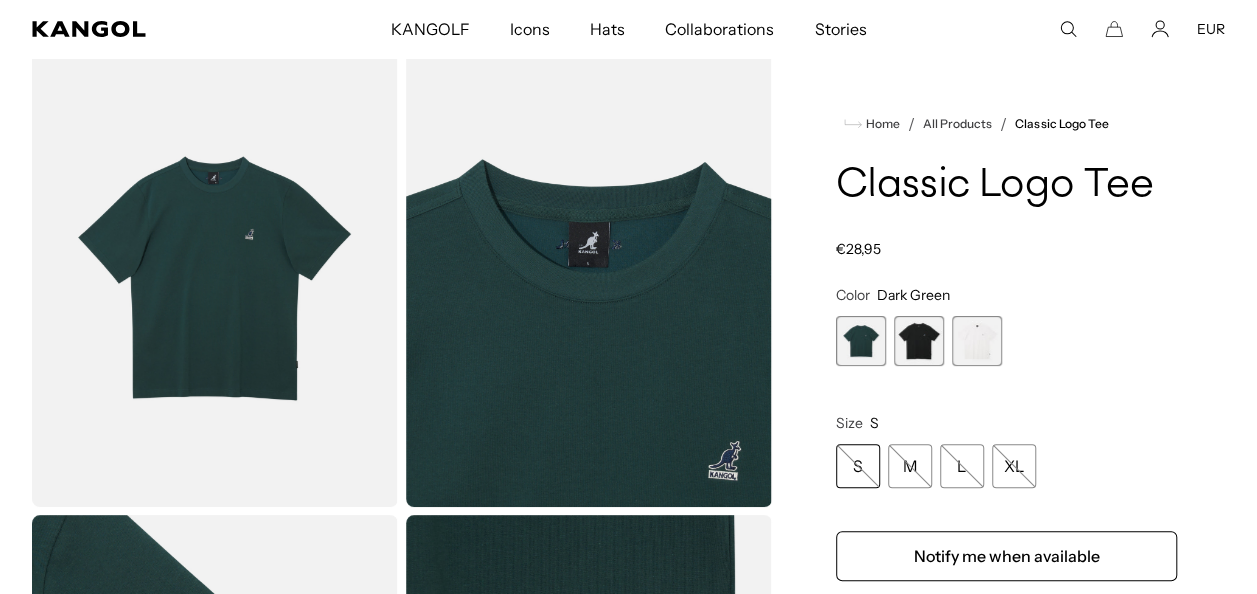 click at bounding box center (919, 341) 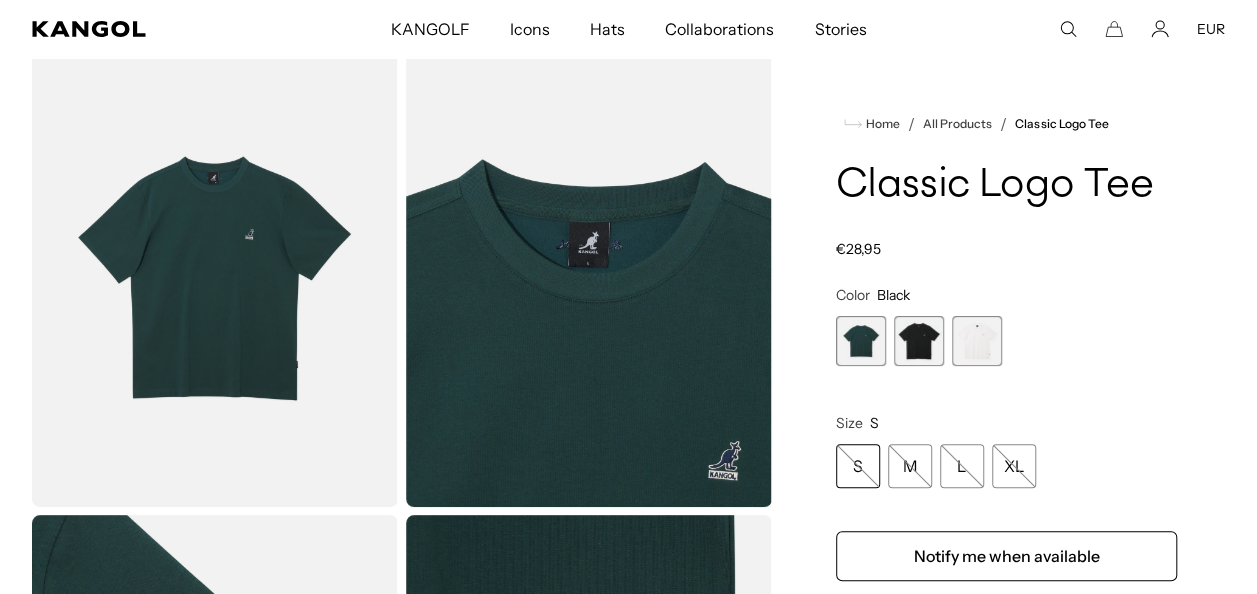 scroll, scrollTop: 0, scrollLeft: 0, axis: both 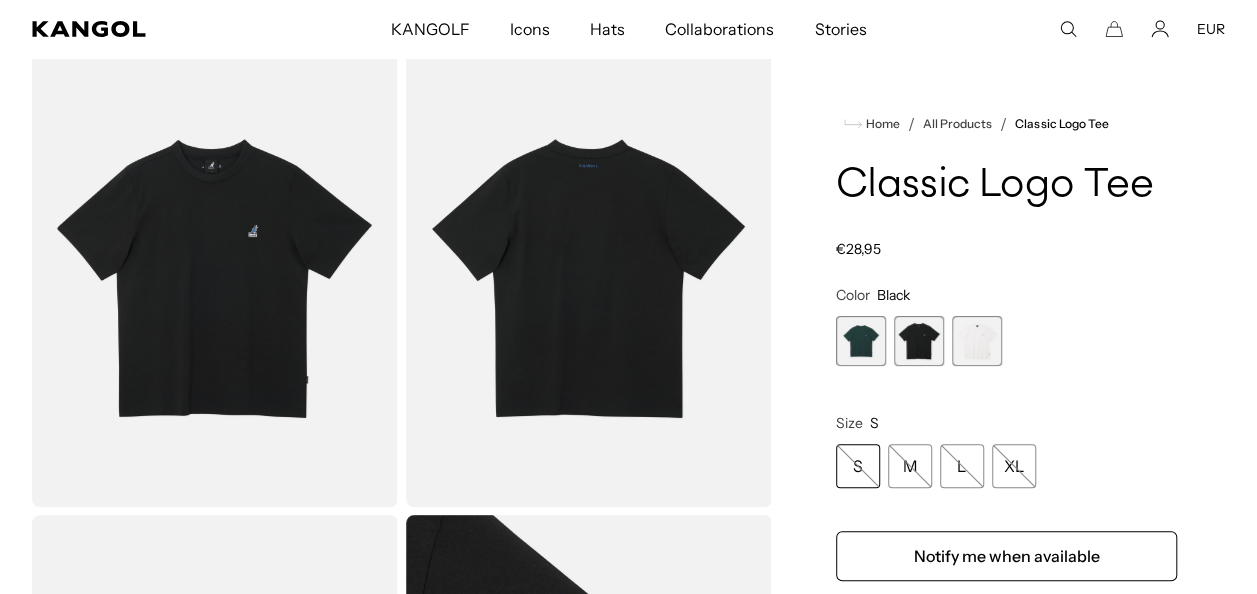 click at bounding box center [215, 278] 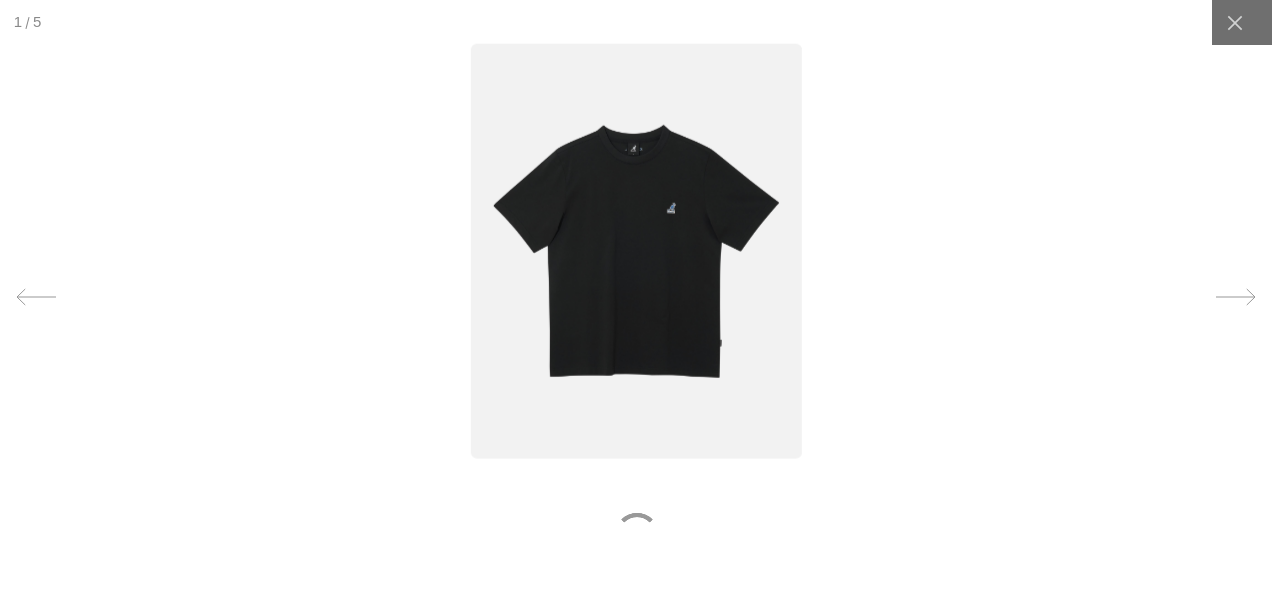 scroll, scrollTop: 0, scrollLeft: 412, axis: horizontal 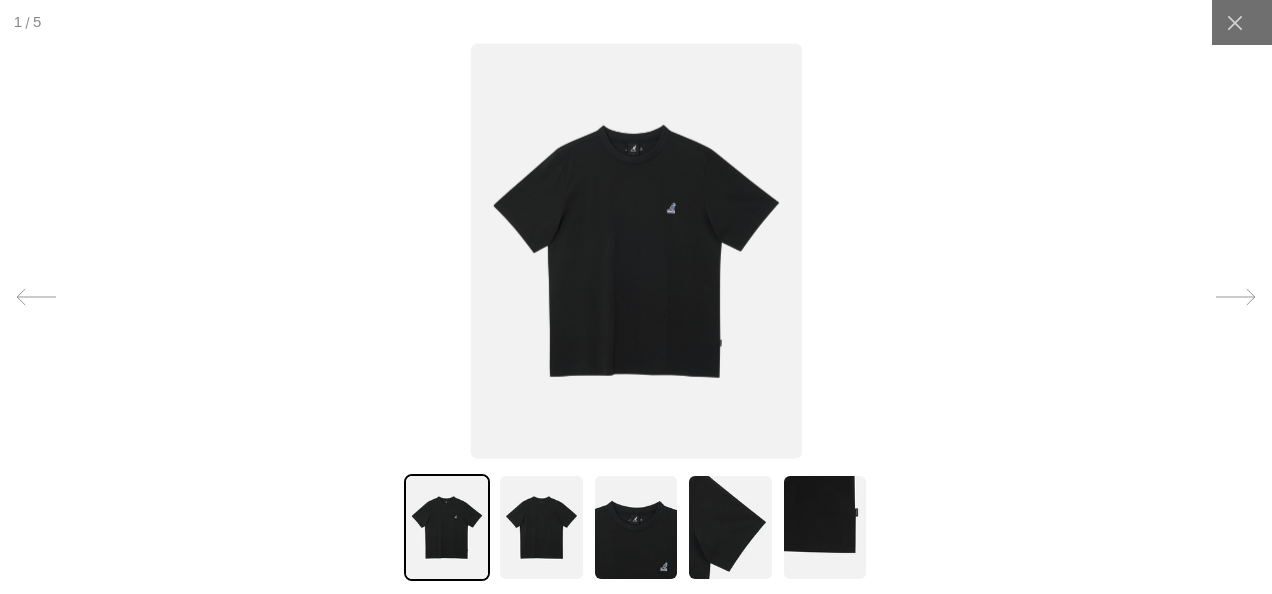 click at bounding box center [636, 250] 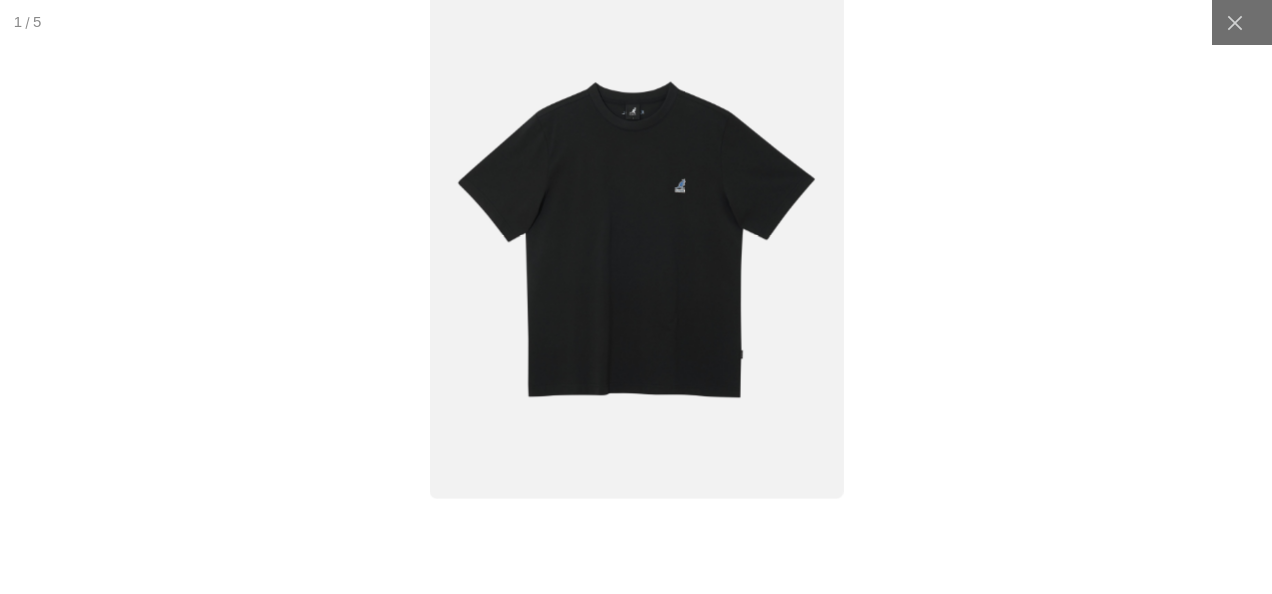 scroll, scrollTop: 0, scrollLeft: 0, axis: both 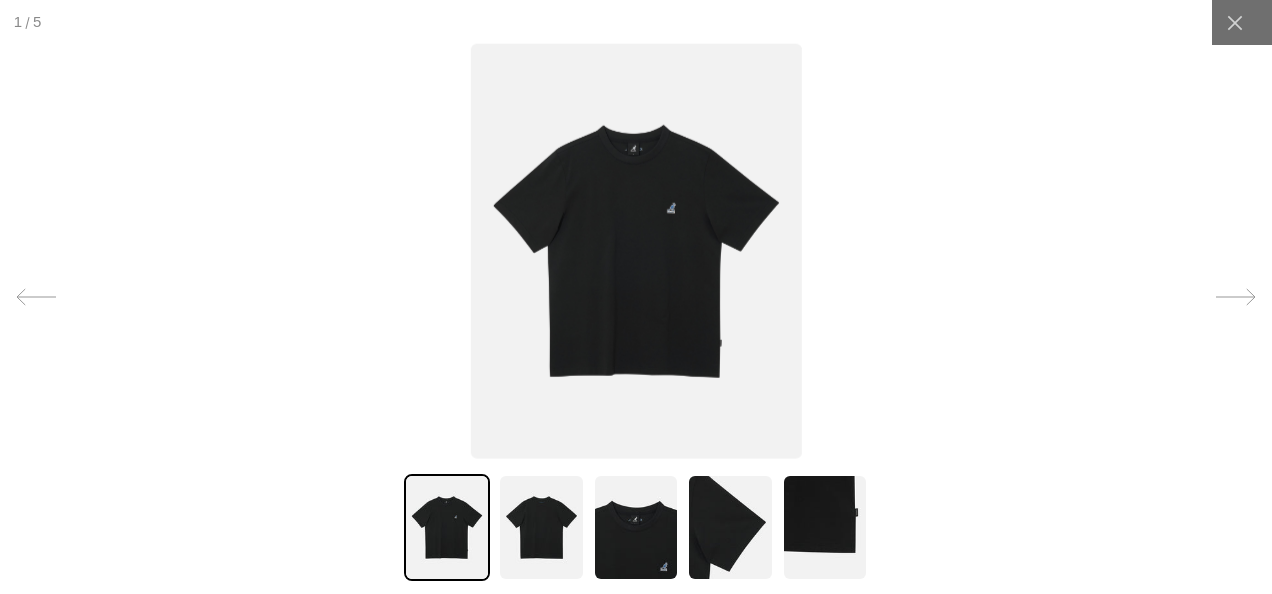 click at bounding box center [636, 250] 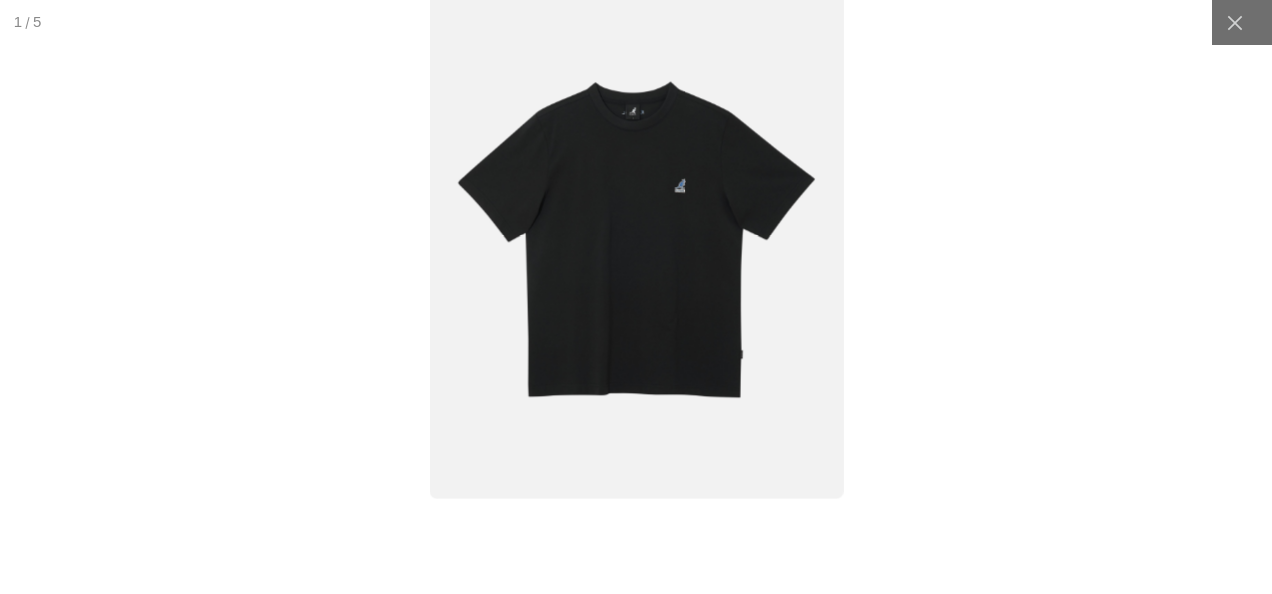 click at bounding box center (635, 239) 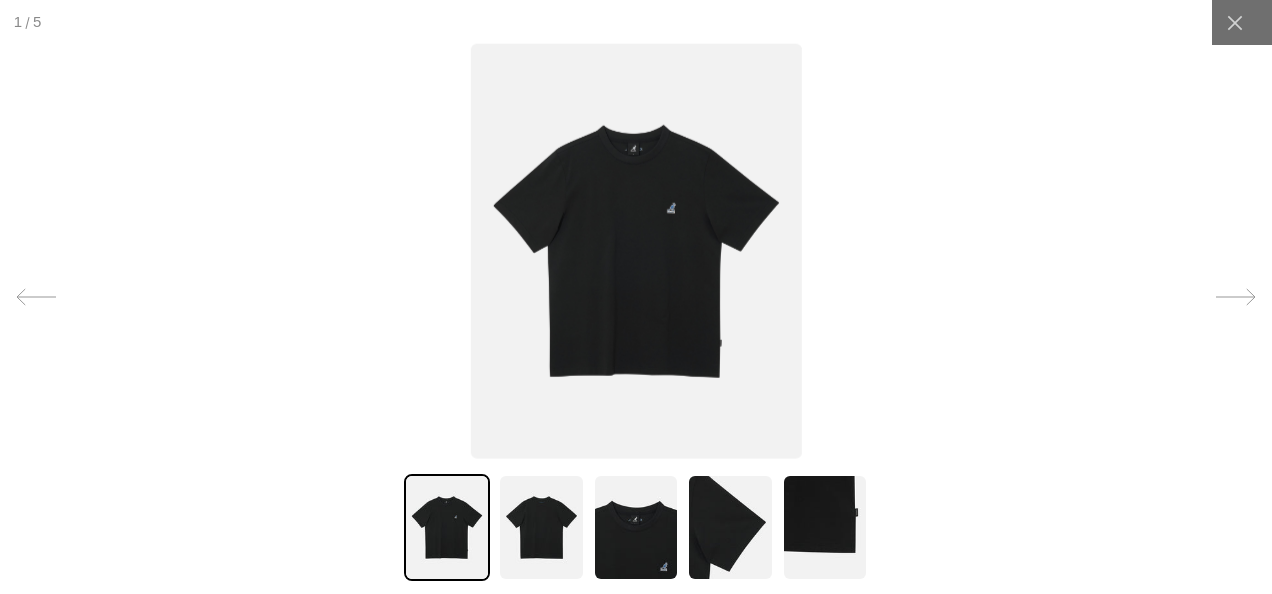 click at bounding box center [636, 250] 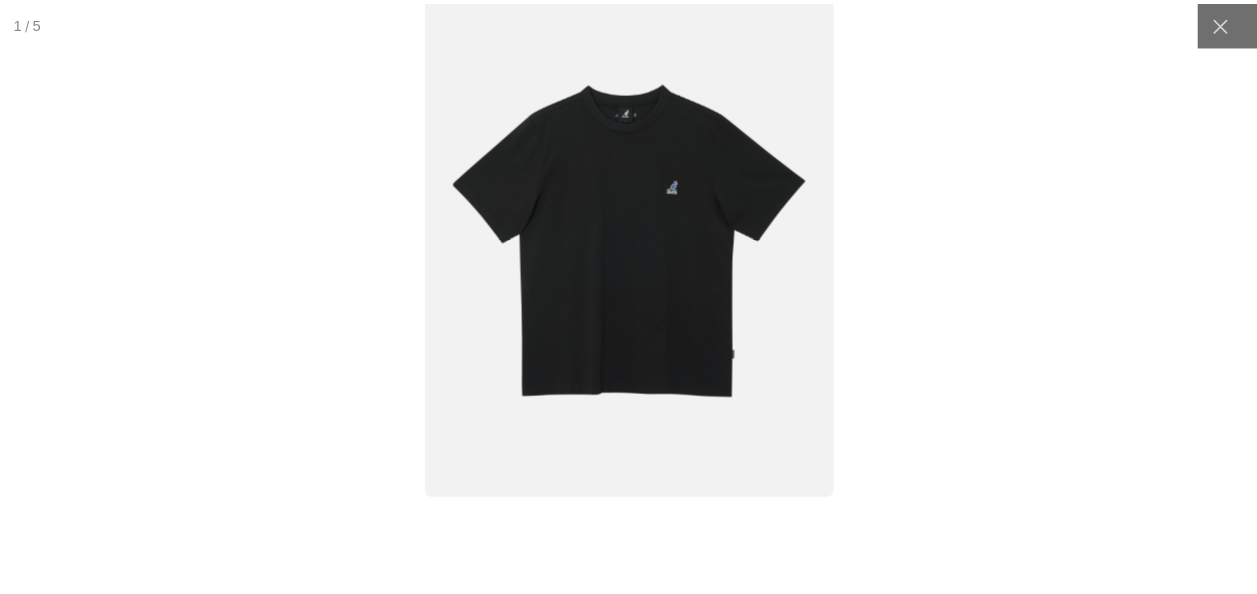 scroll, scrollTop: 0, scrollLeft: 412, axis: horizontal 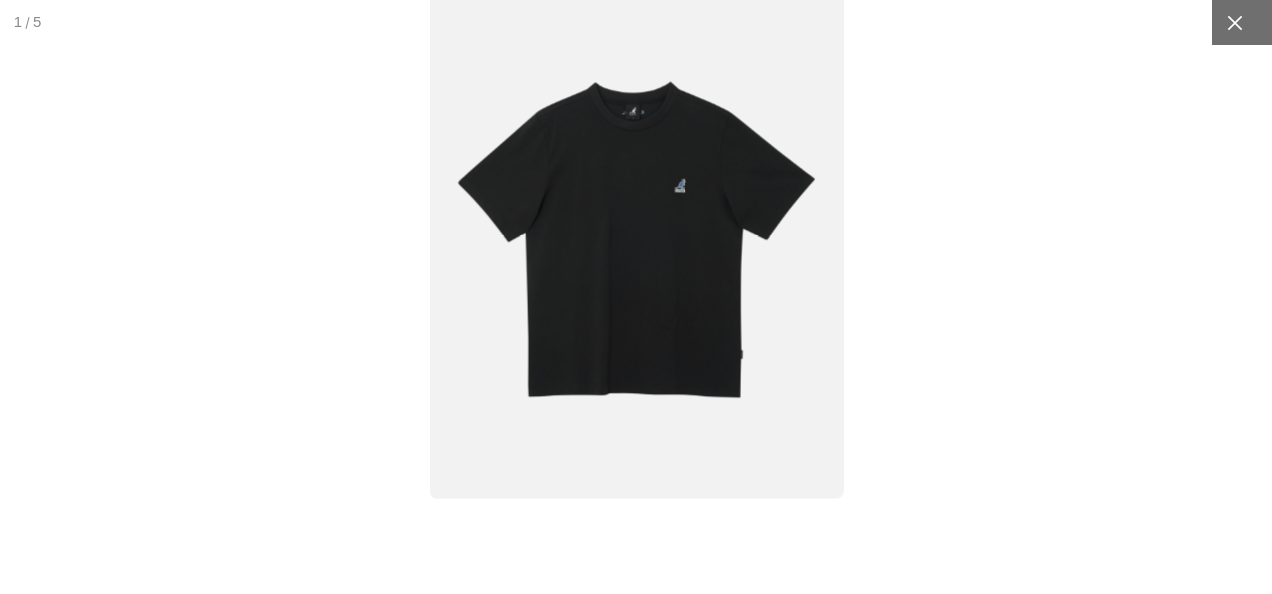 click at bounding box center (1234, 22) 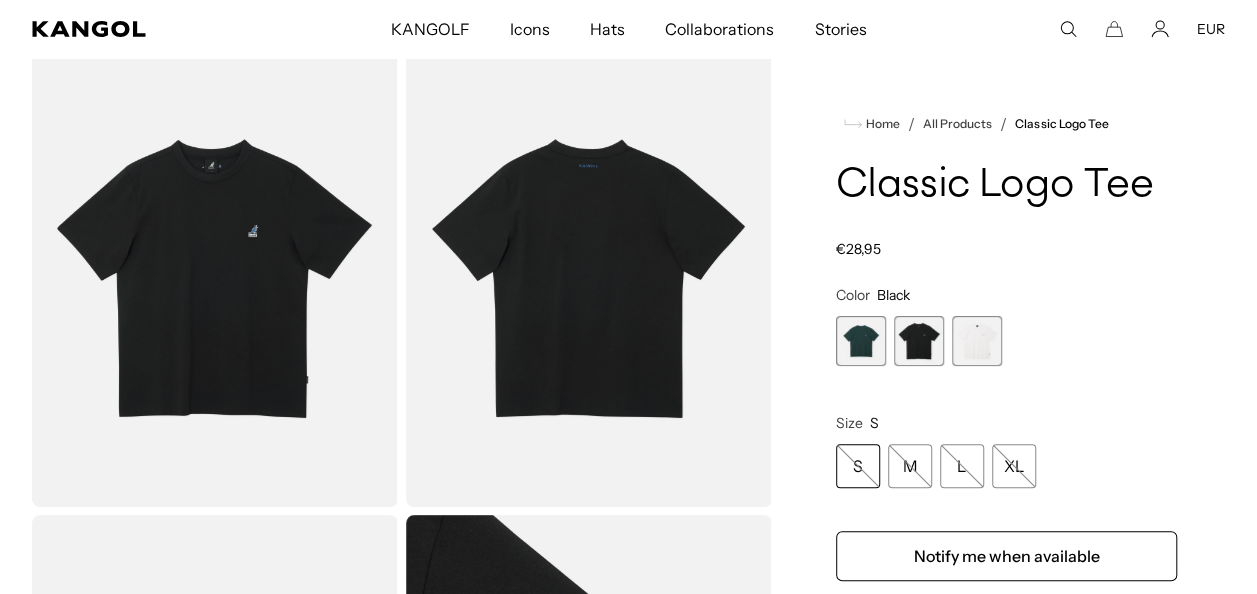scroll, scrollTop: 0, scrollLeft: 0, axis: both 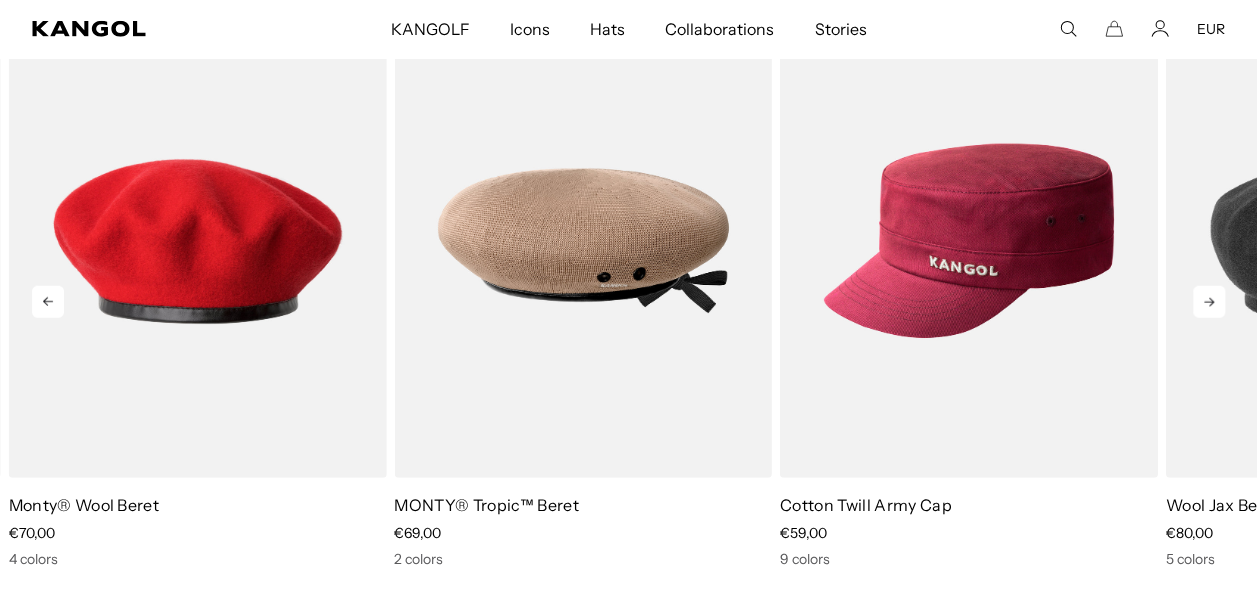 click 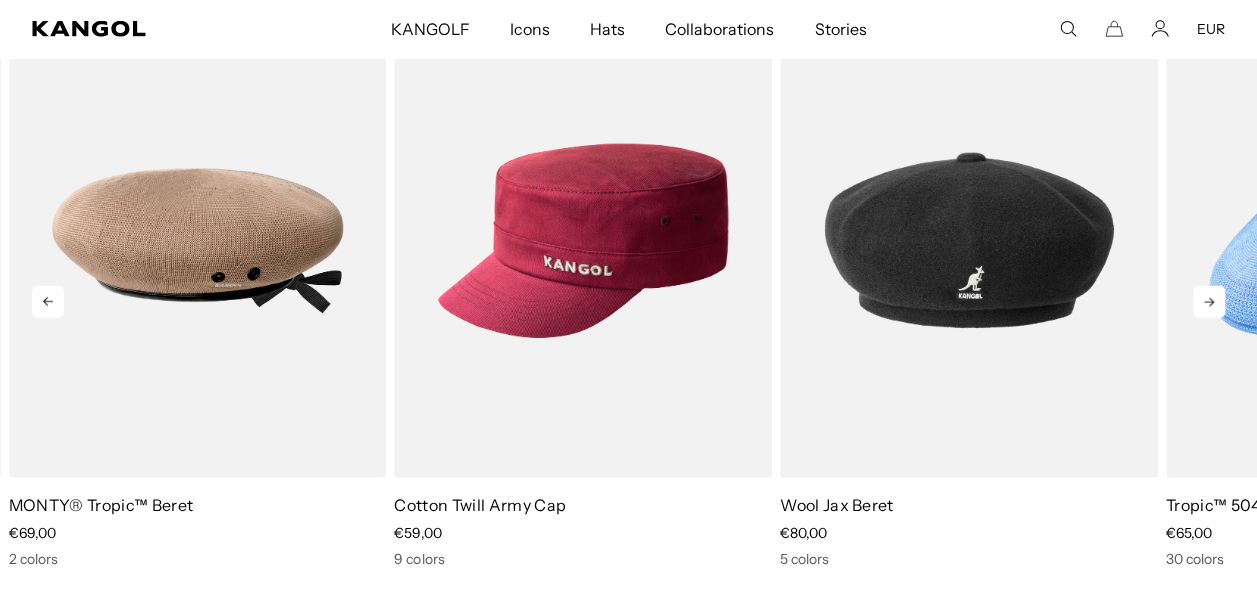 click 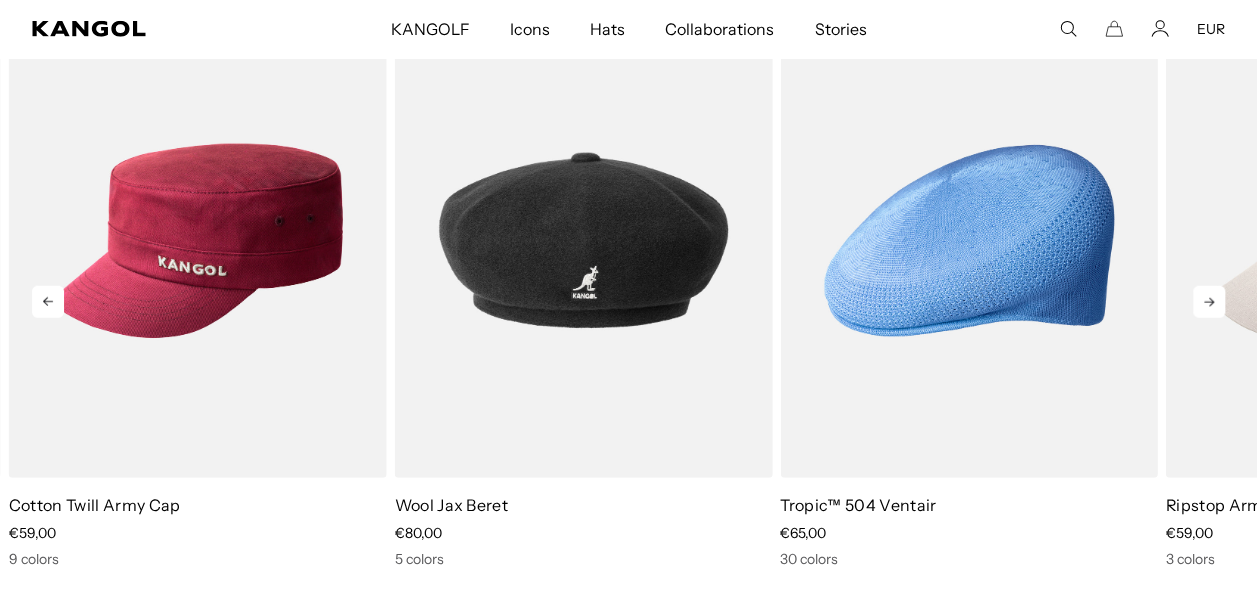 click 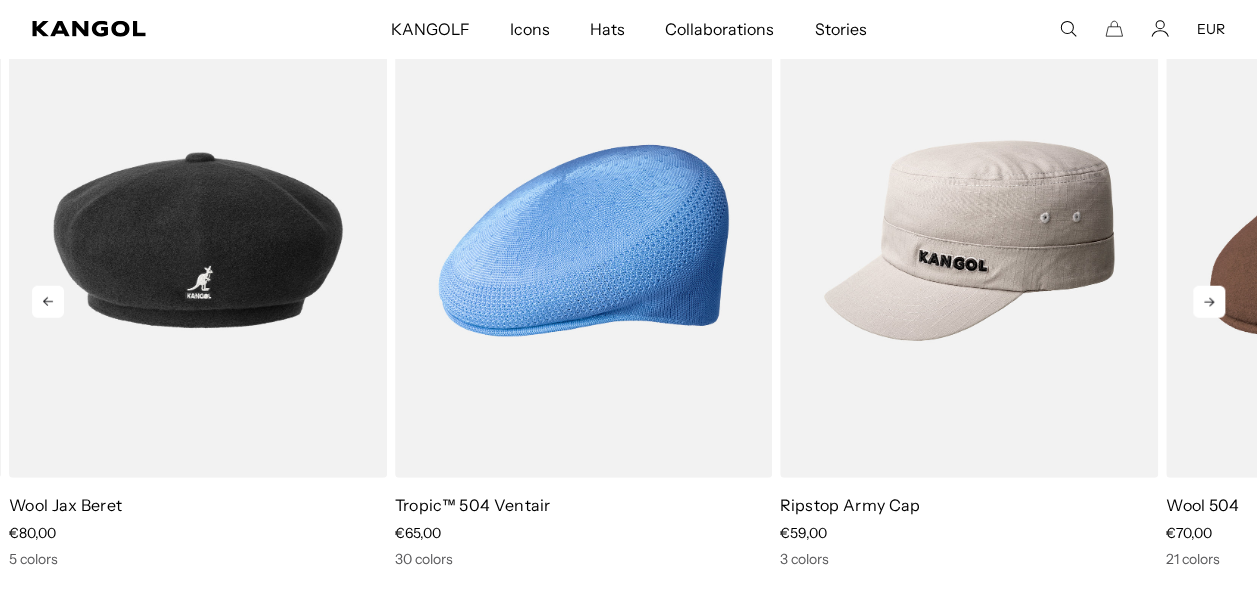 click 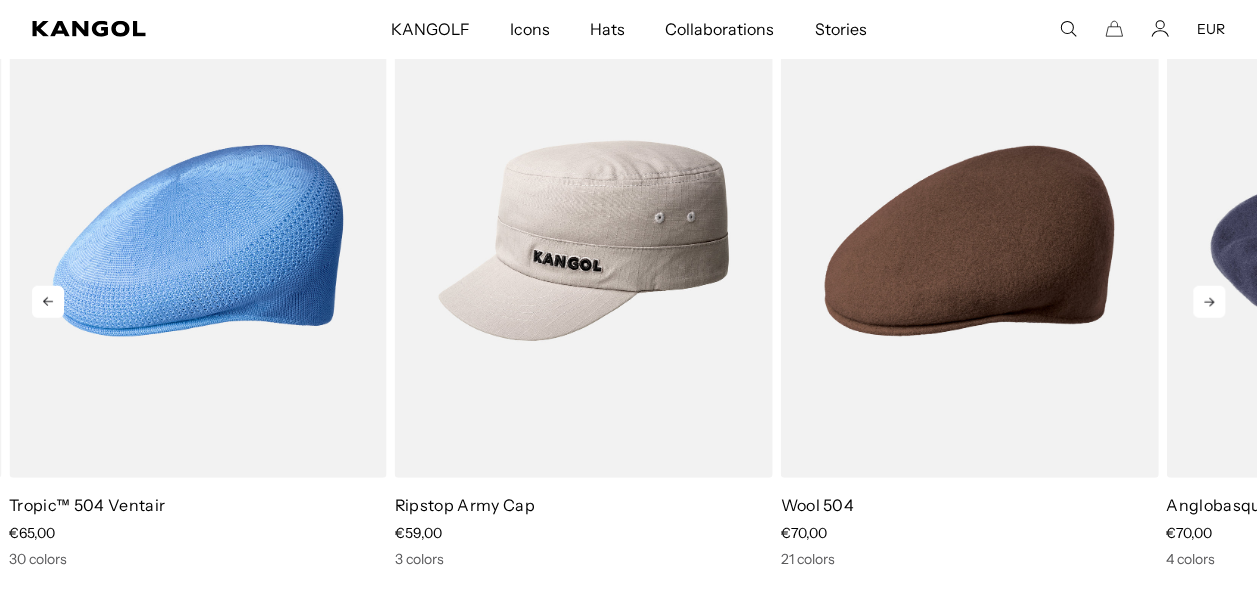 scroll, scrollTop: 0, scrollLeft: 412, axis: horizontal 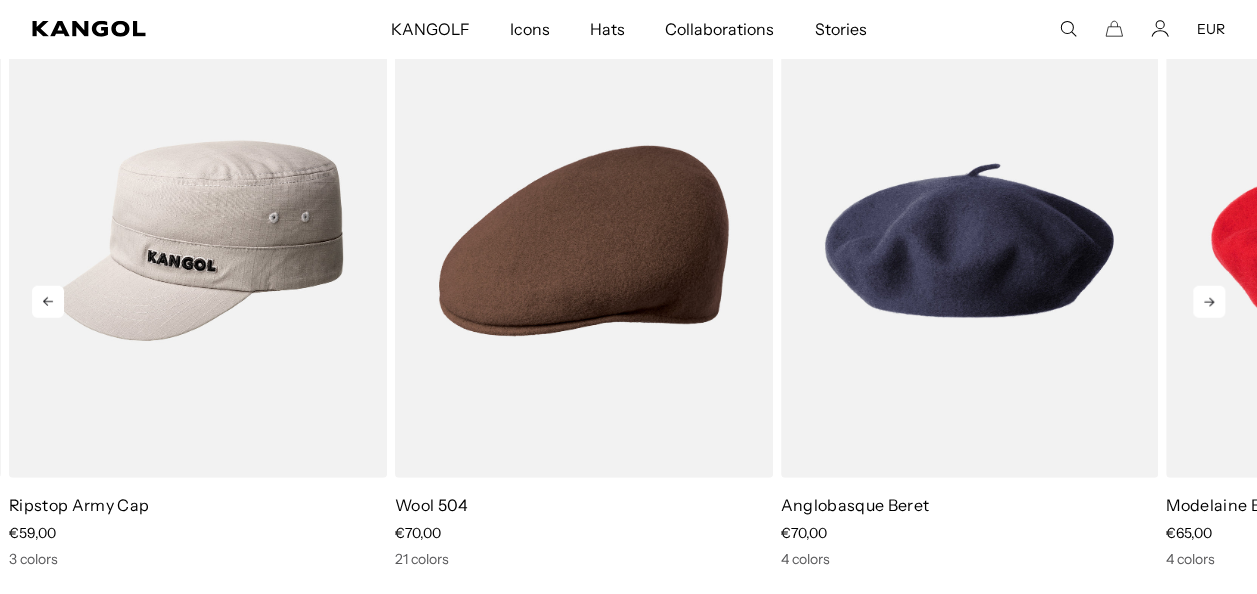 click 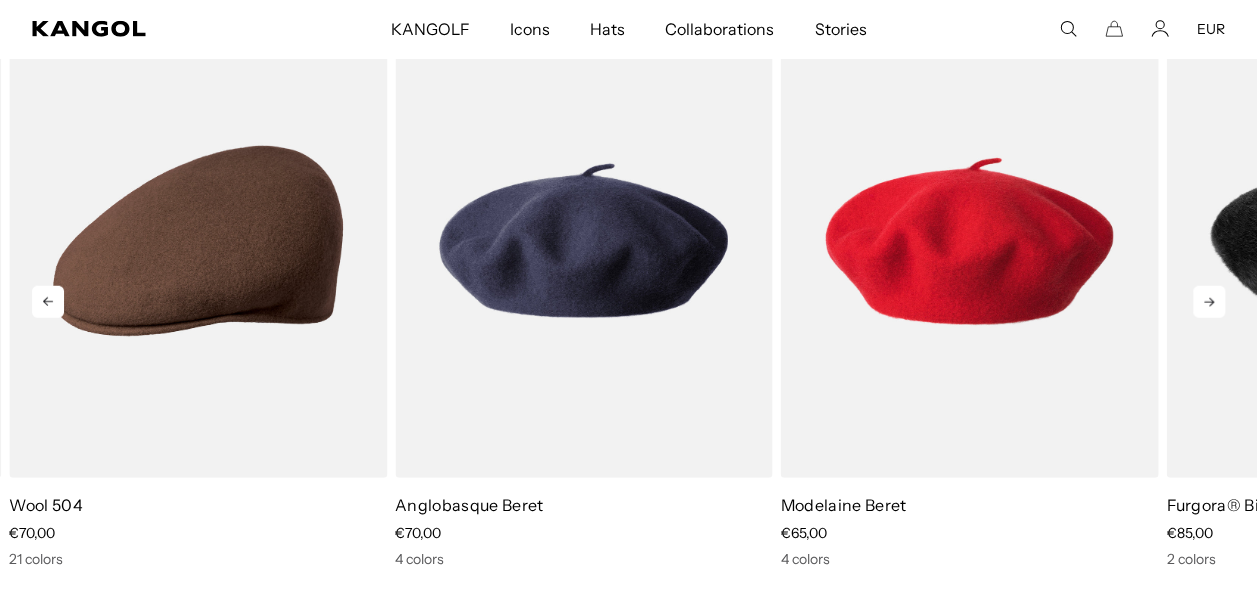 click 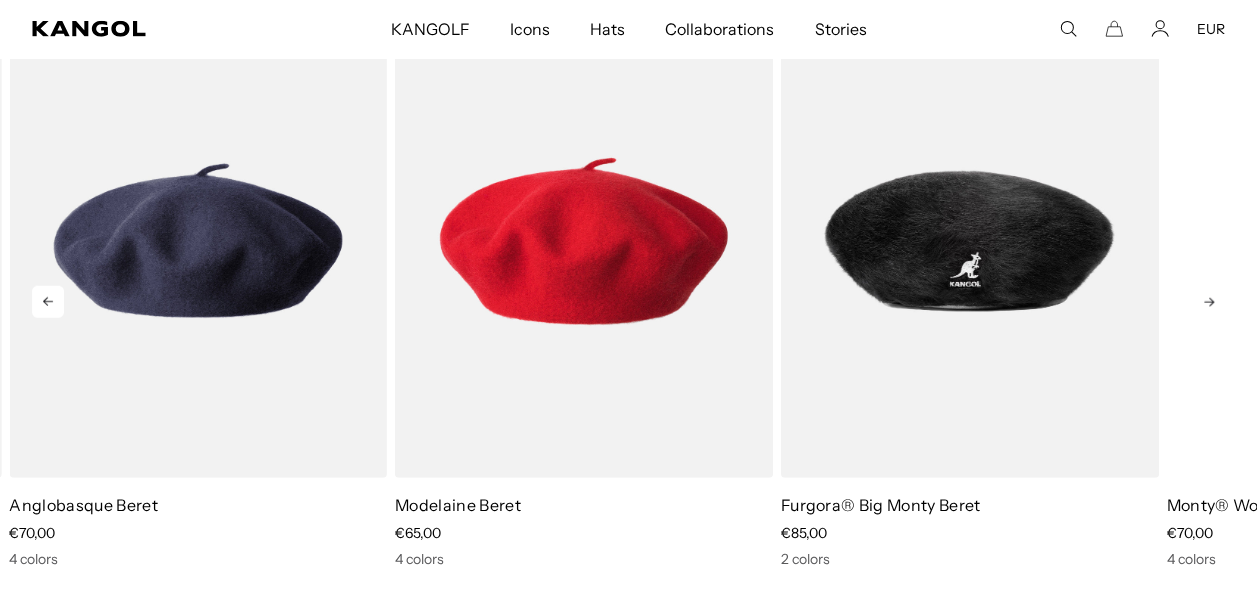 scroll, scrollTop: 0, scrollLeft: 412, axis: horizontal 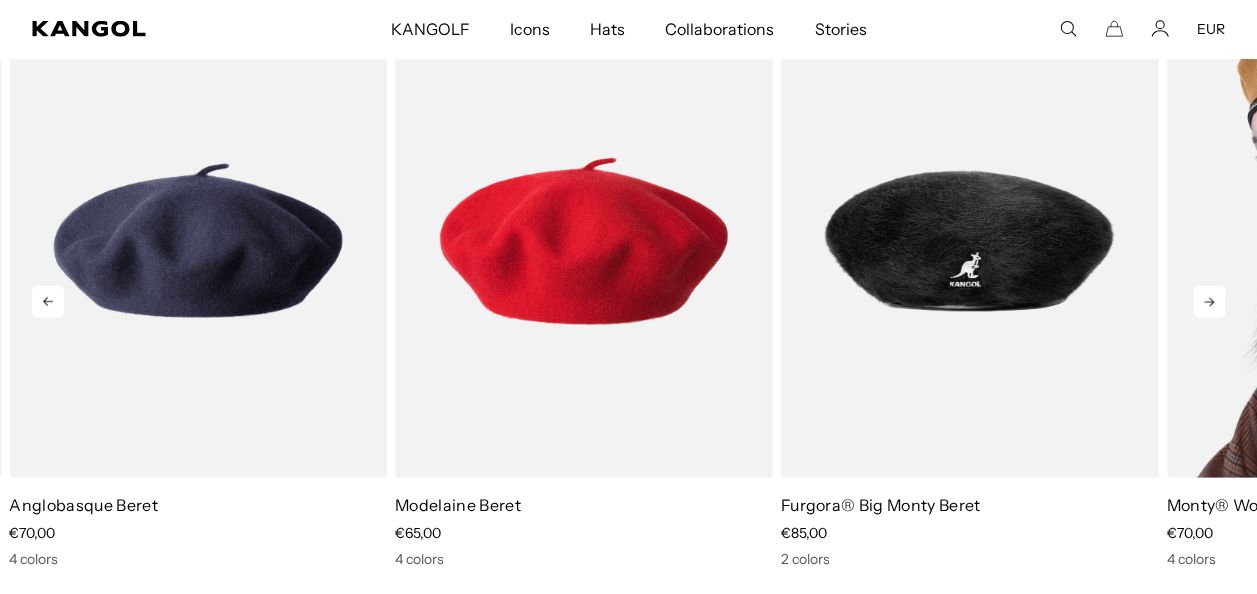 click at bounding box center [1355, 241] 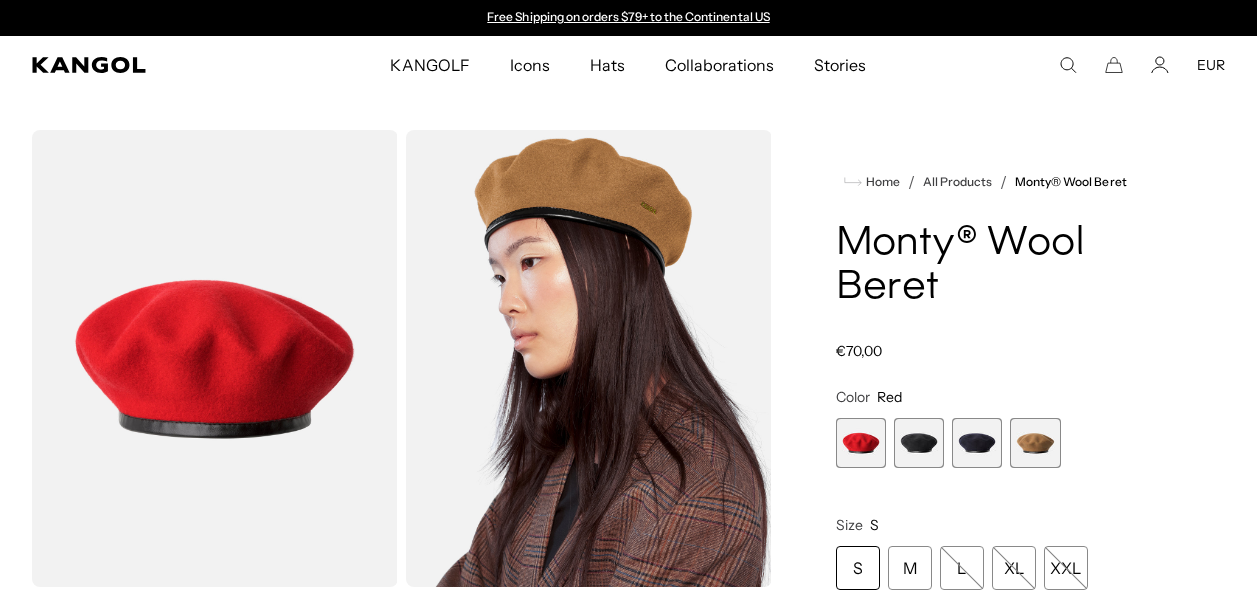 scroll, scrollTop: 0, scrollLeft: 0, axis: both 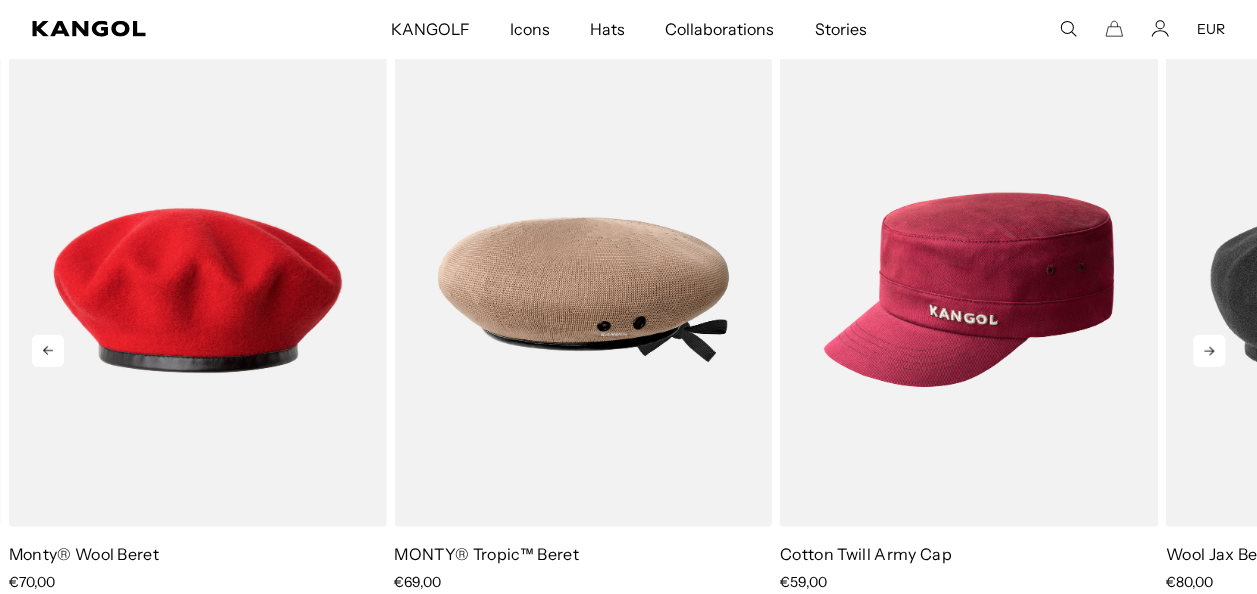 click 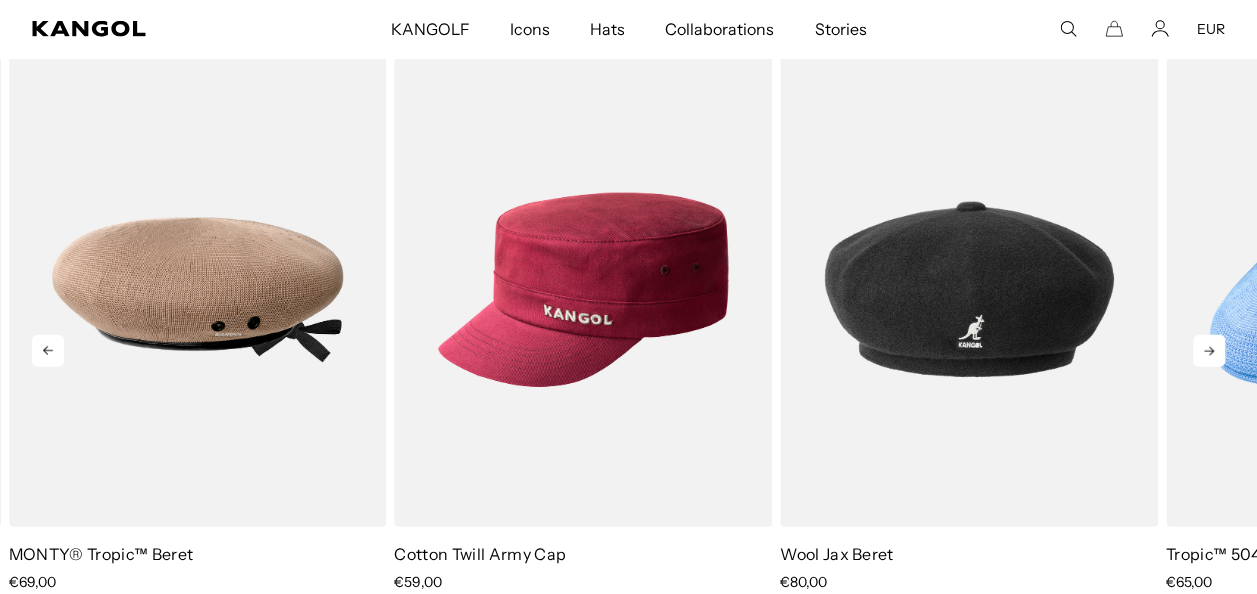 click 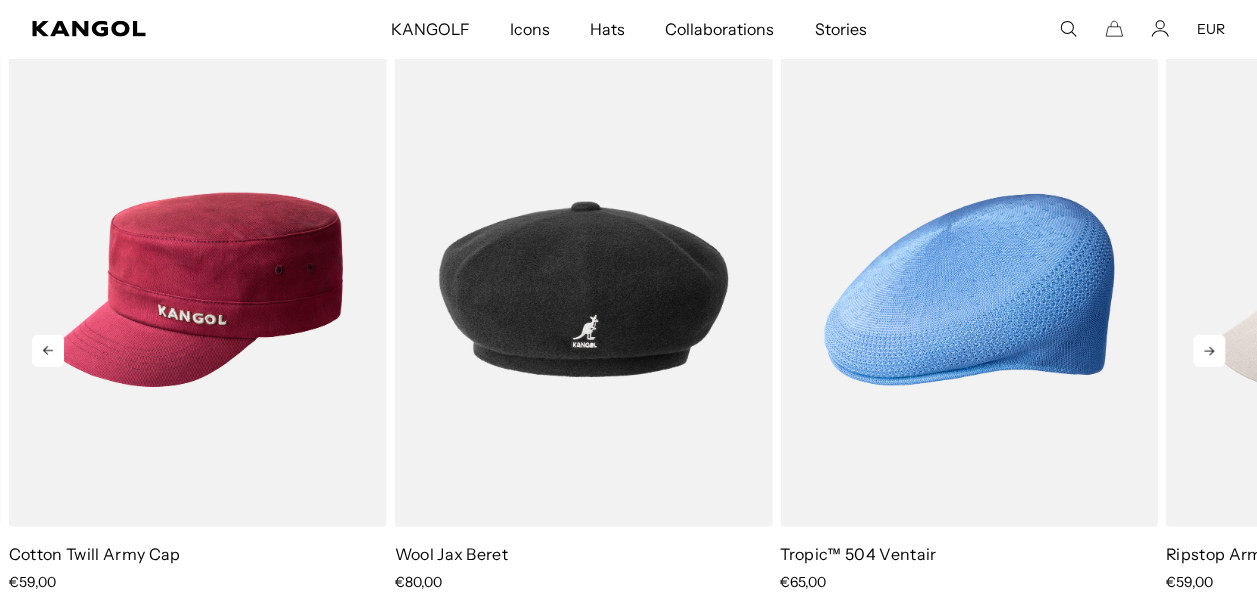 click 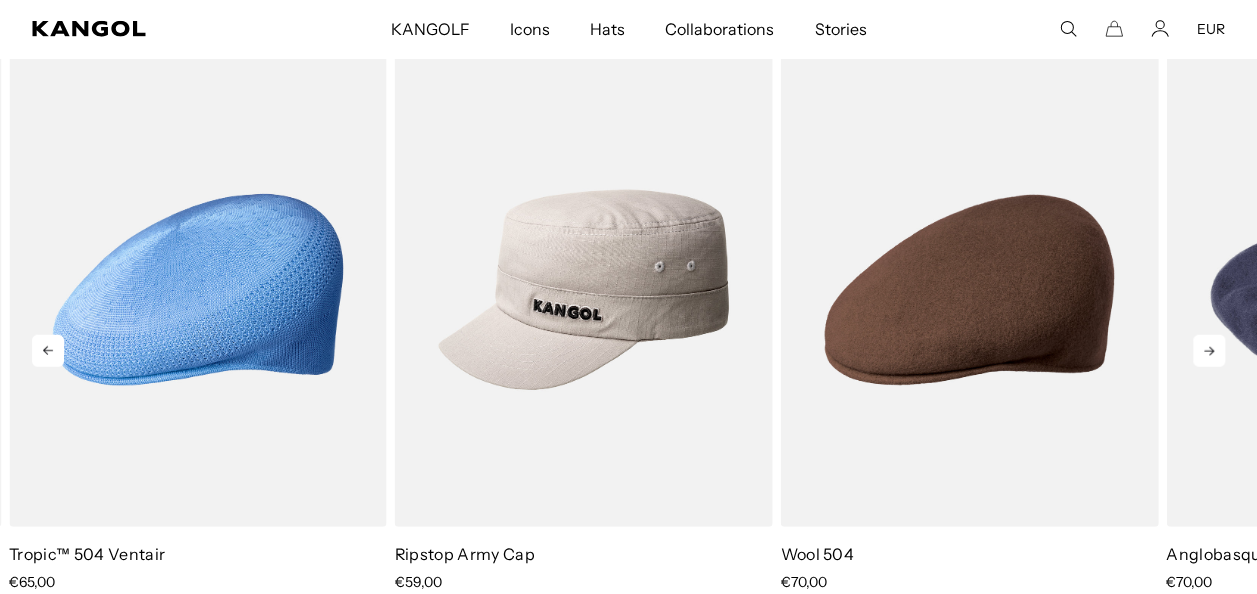 click 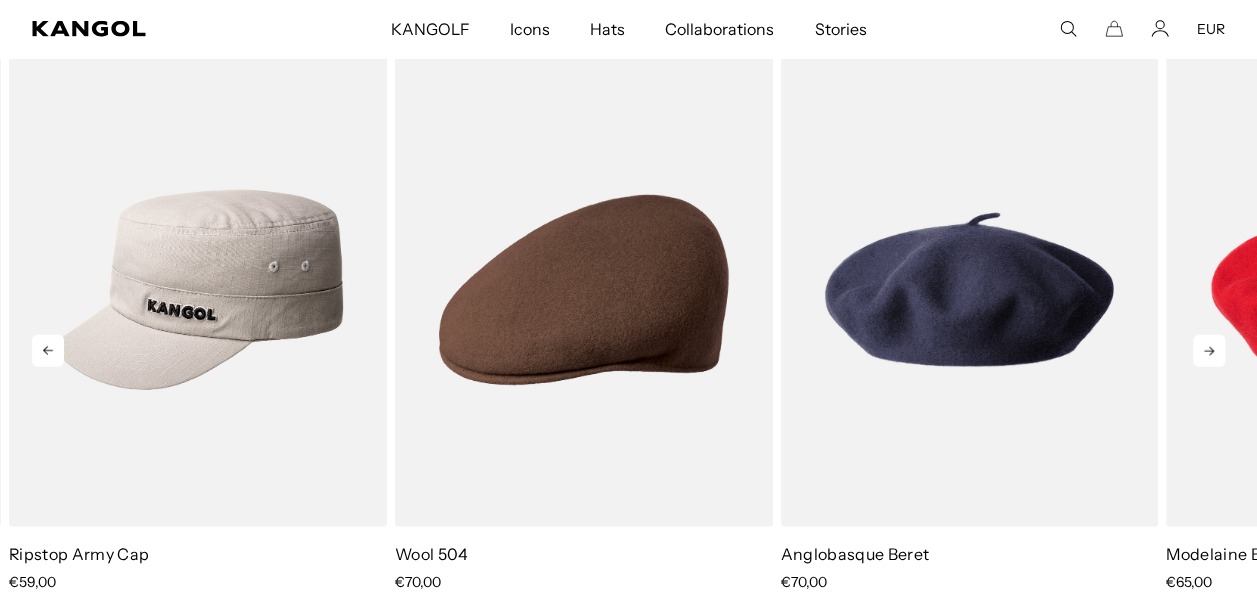 click 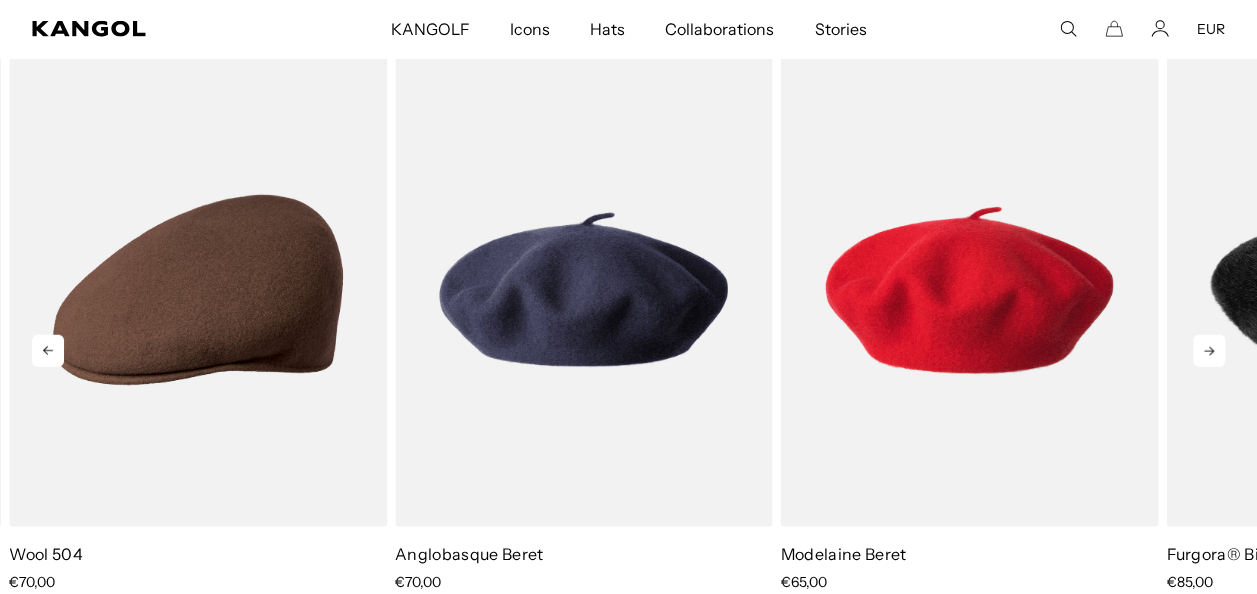 scroll, scrollTop: 0, scrollLeft: 0, axis: both 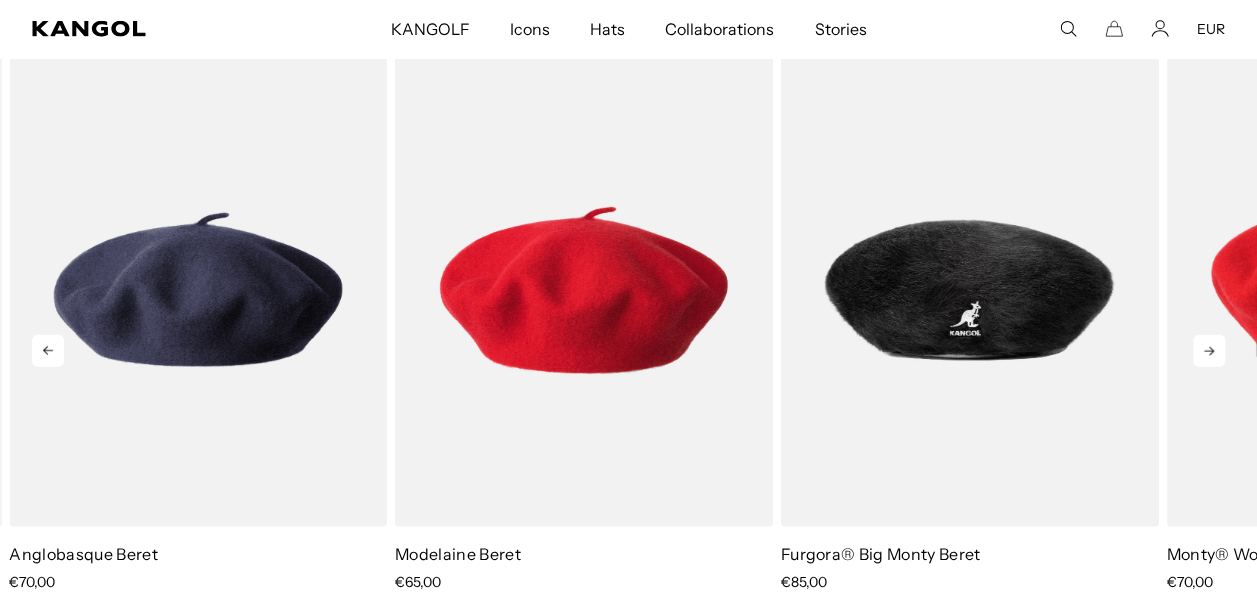 click 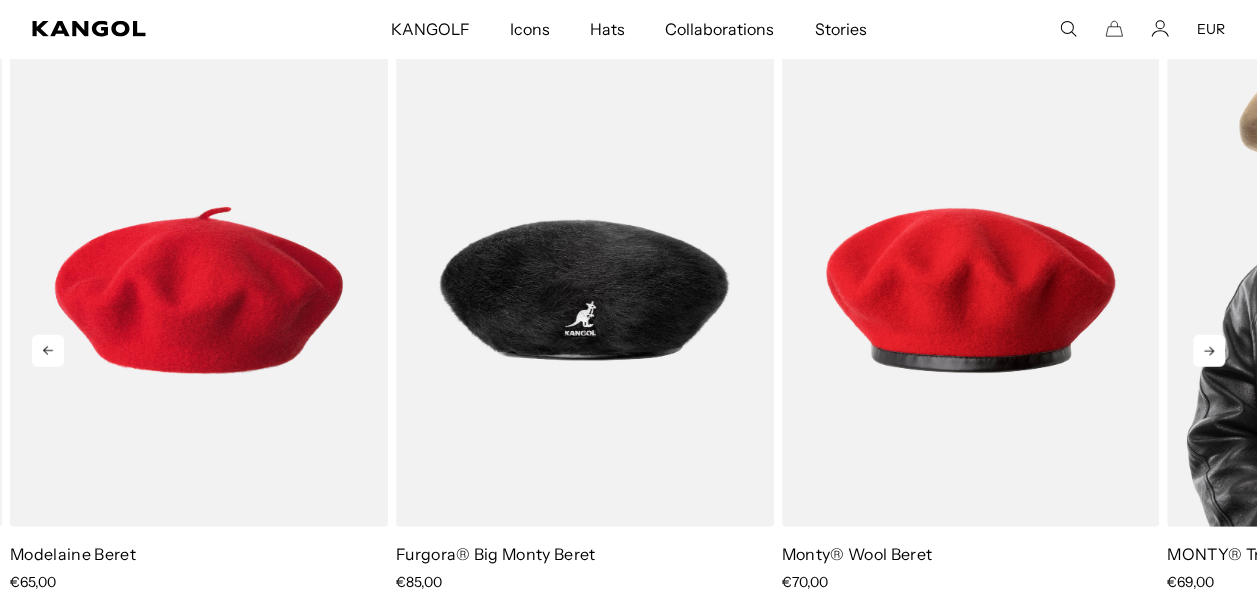 click at bounding box center [0, 0] 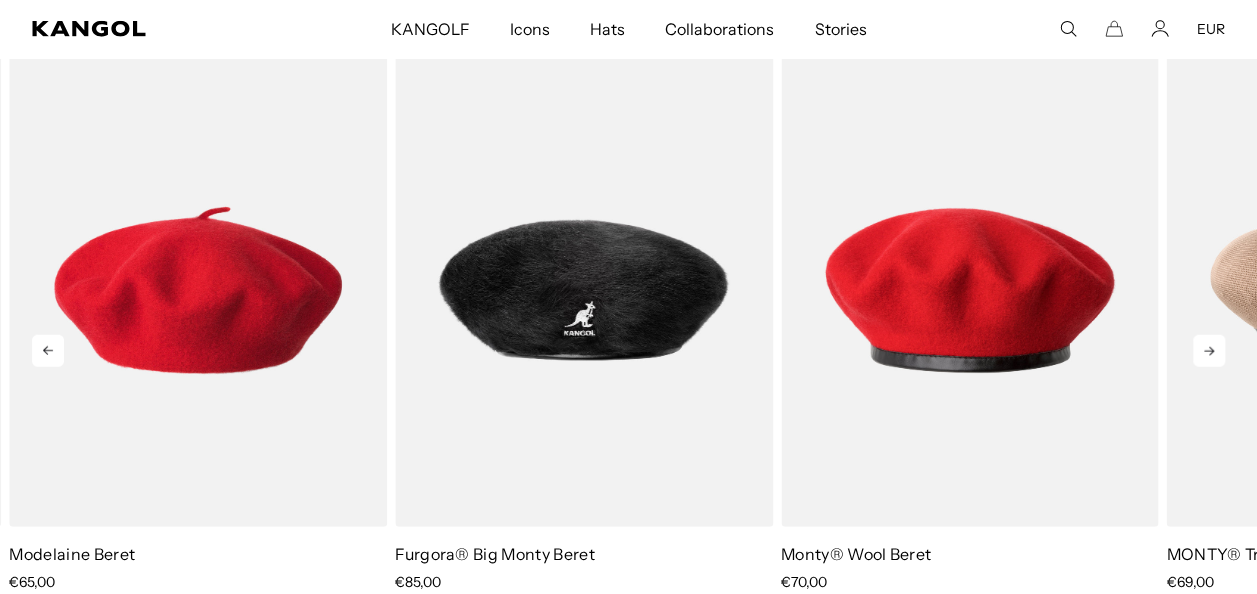 click 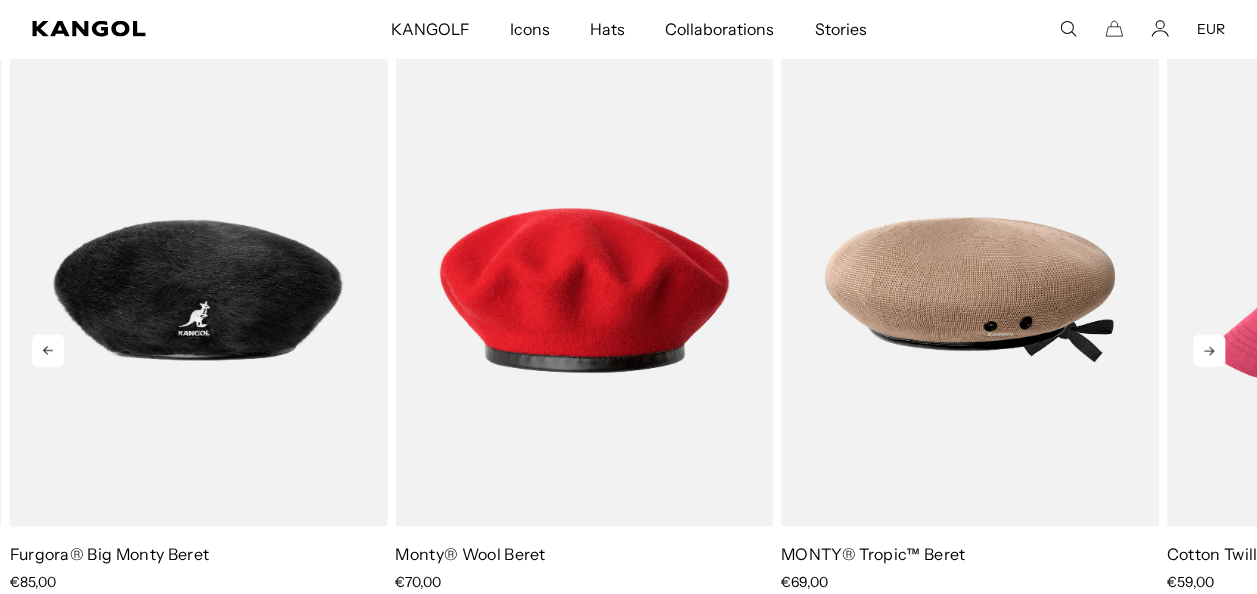 scroll, scrollTop: 0, scrollLeft: 412, axis: horizontal 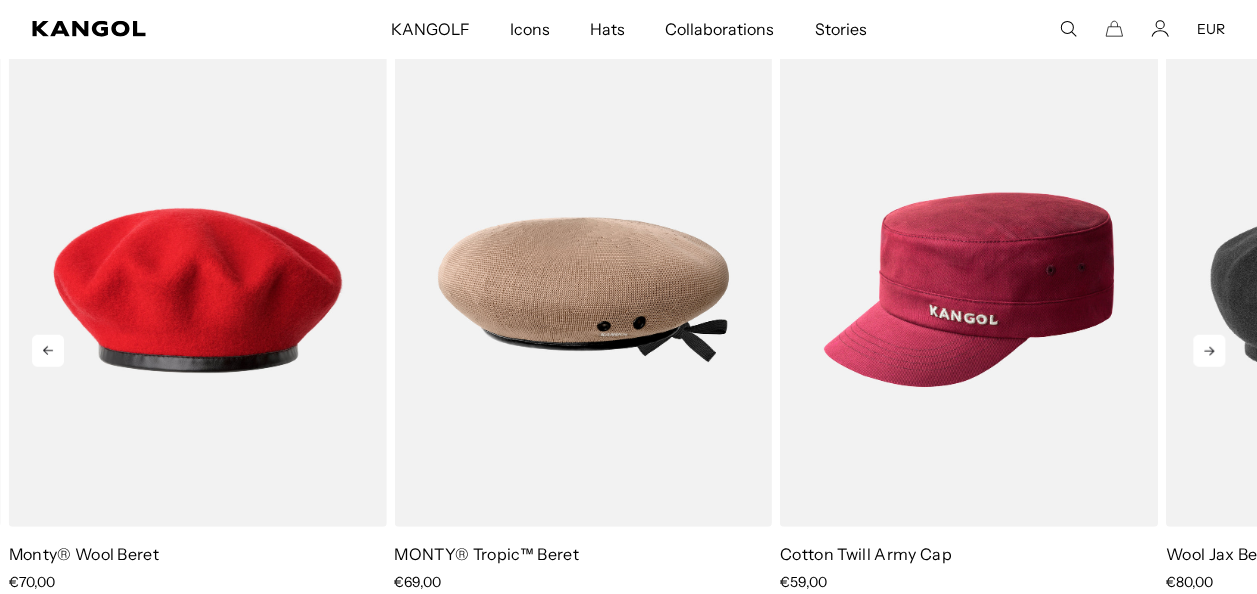 click 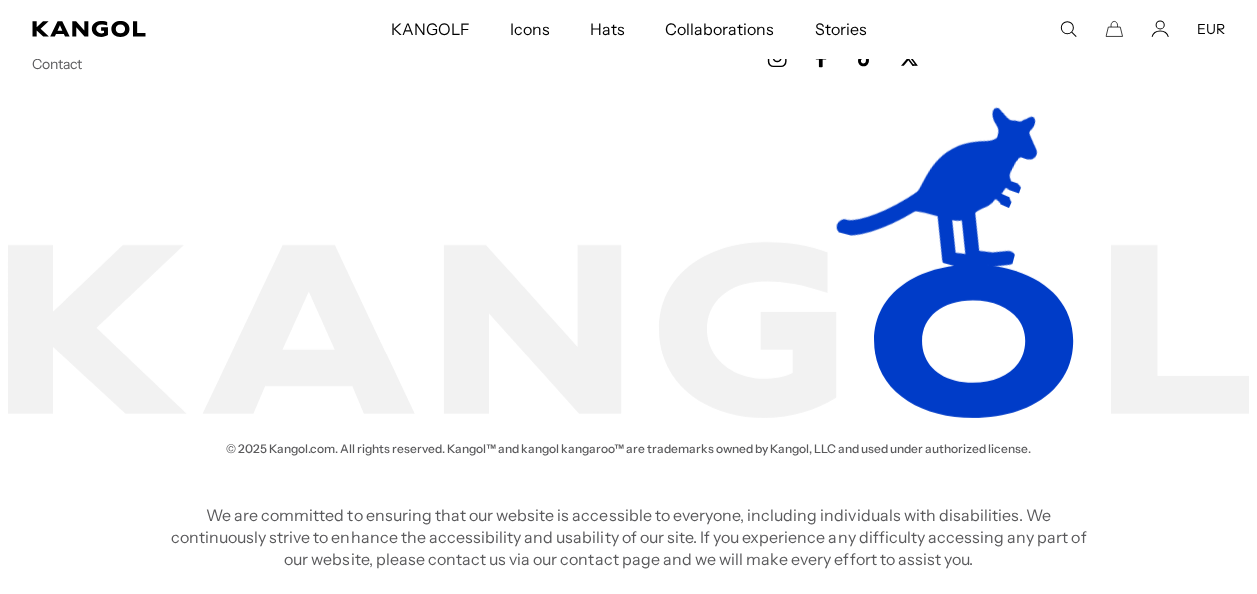 scroll, scrollTop: 3462, scrollLeft: 0, axis: vertical 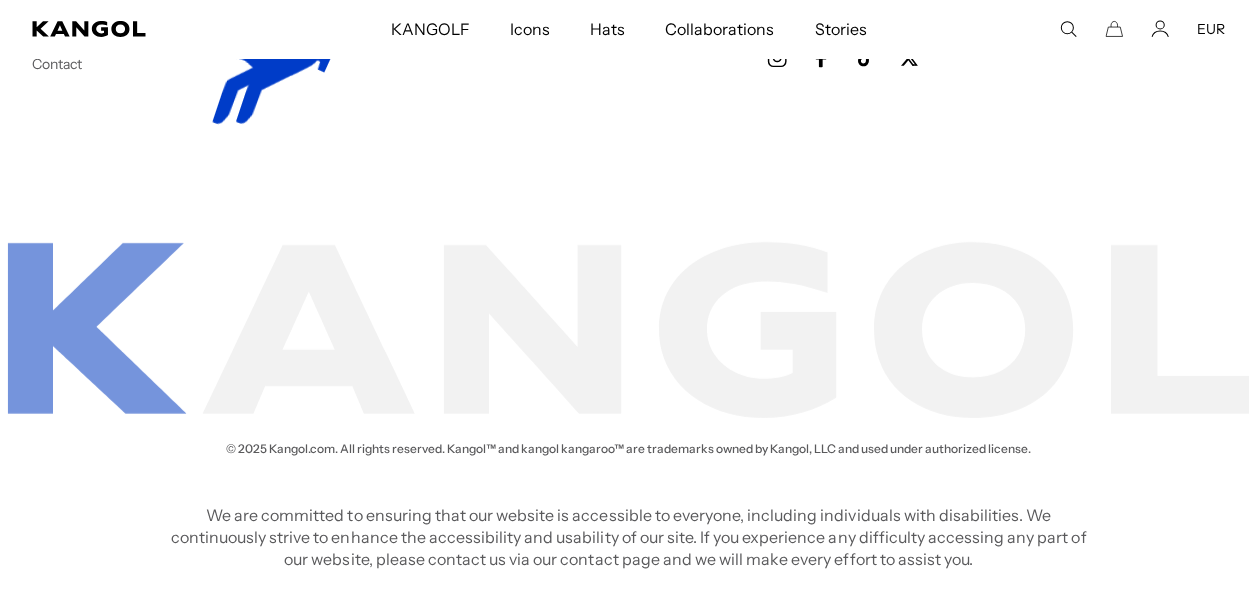 click on "Customer Service
Shipping & Returns
Start A Return
Ordering & Payments
Gift Cards
Promotions
Contact
Resources
Sizing
Care Guide
Stories
Glossary
EUR
USD
EUR
About Our Story" at bounding box center (628, 122) 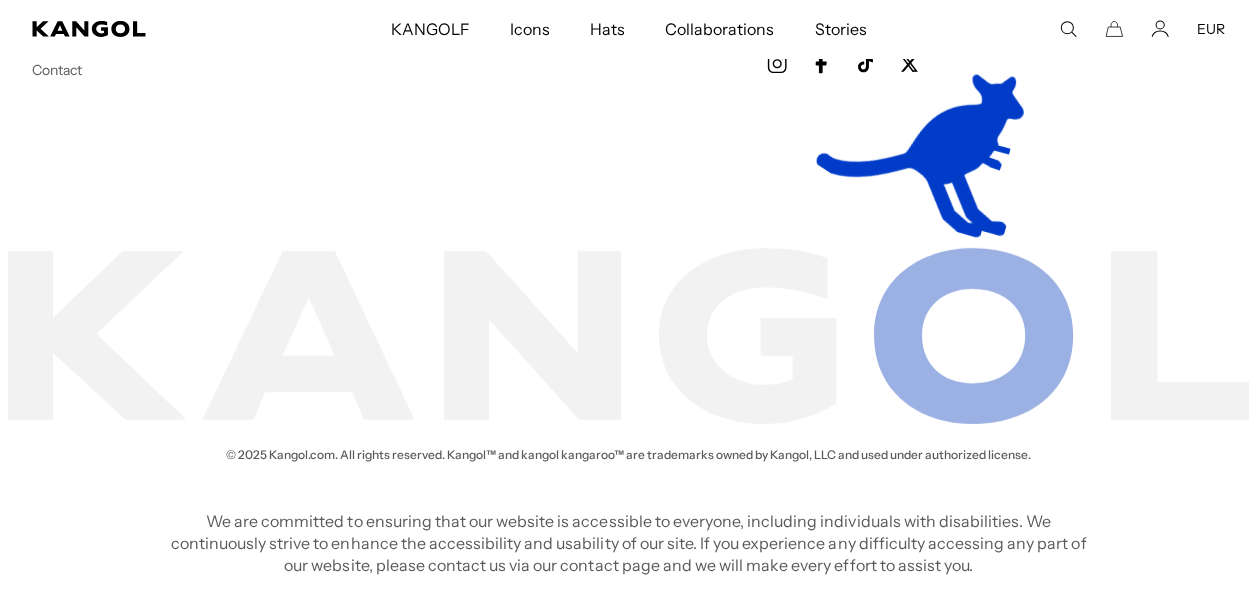 scroll, scrollTop: 3444, scrollLeft: 0, axis: vertical 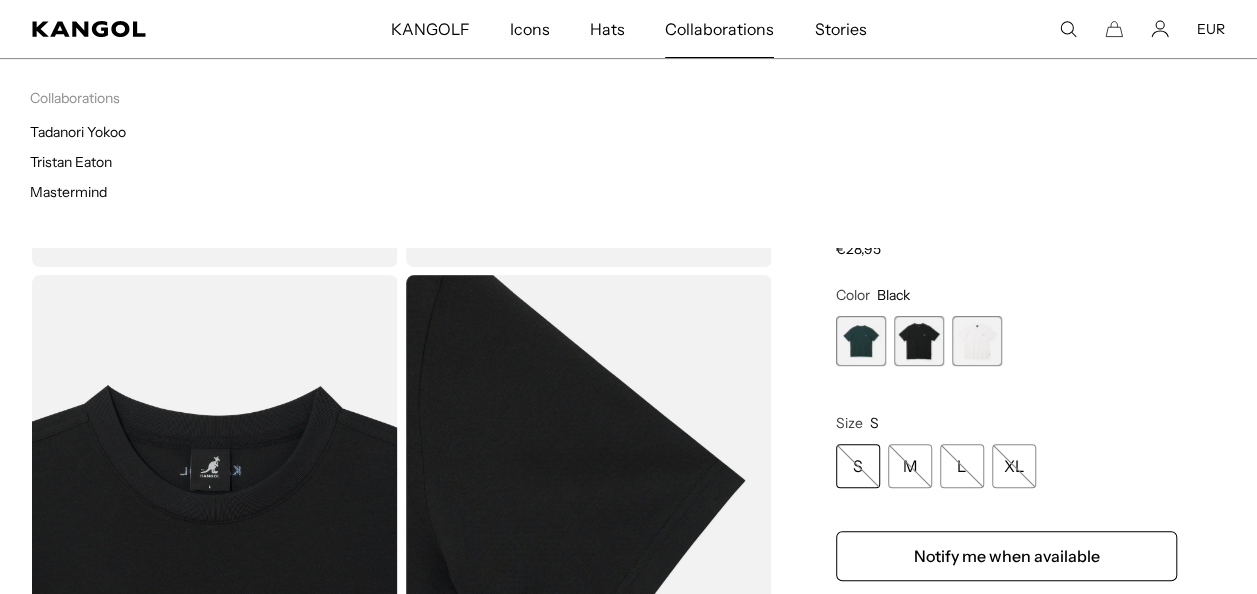 click on "Collaborations" at bounding box center [719, 29] 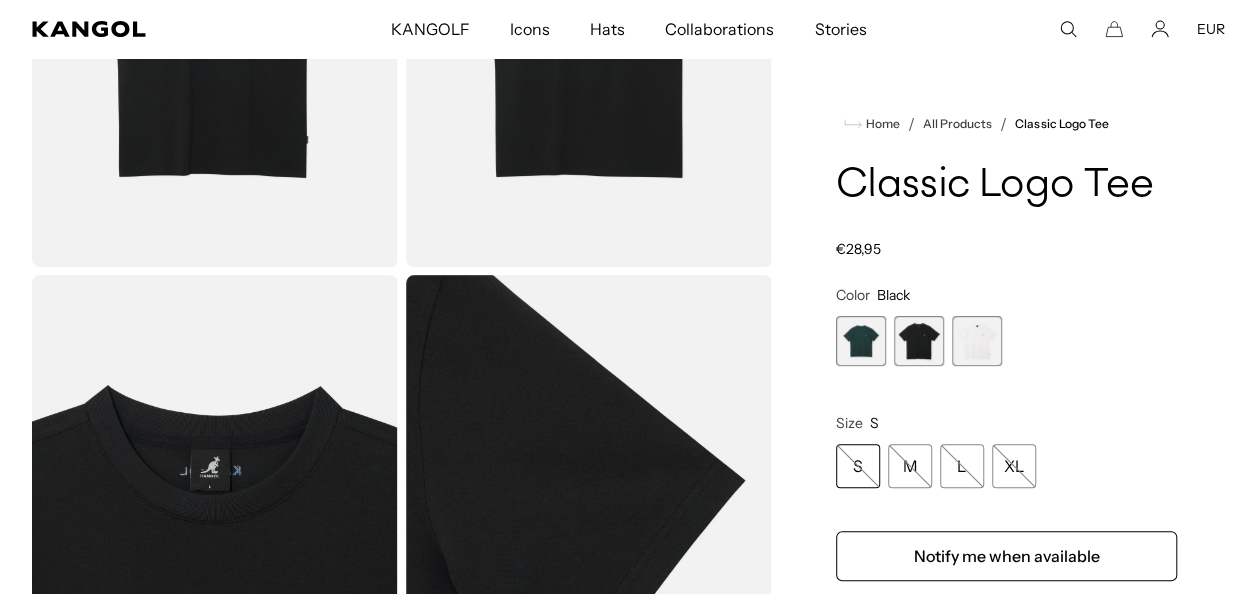 scroll, scrollTop: 0, scrollLeft: 0, axis: both 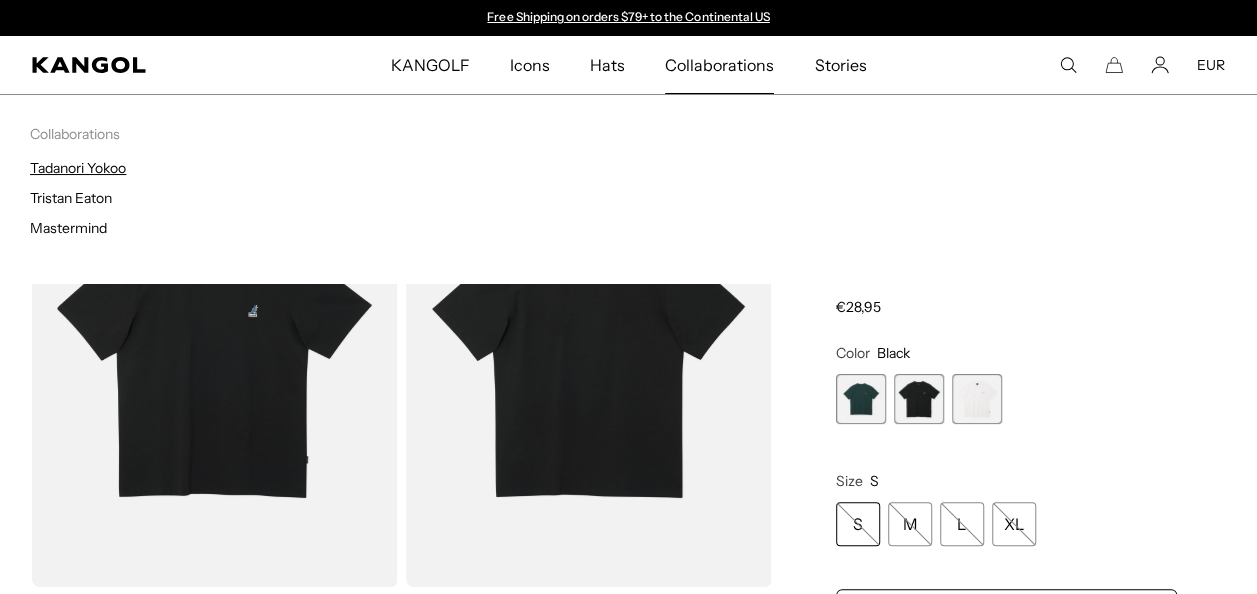 click on "Tadanori Yokoo" at bounding box center (78, 168) 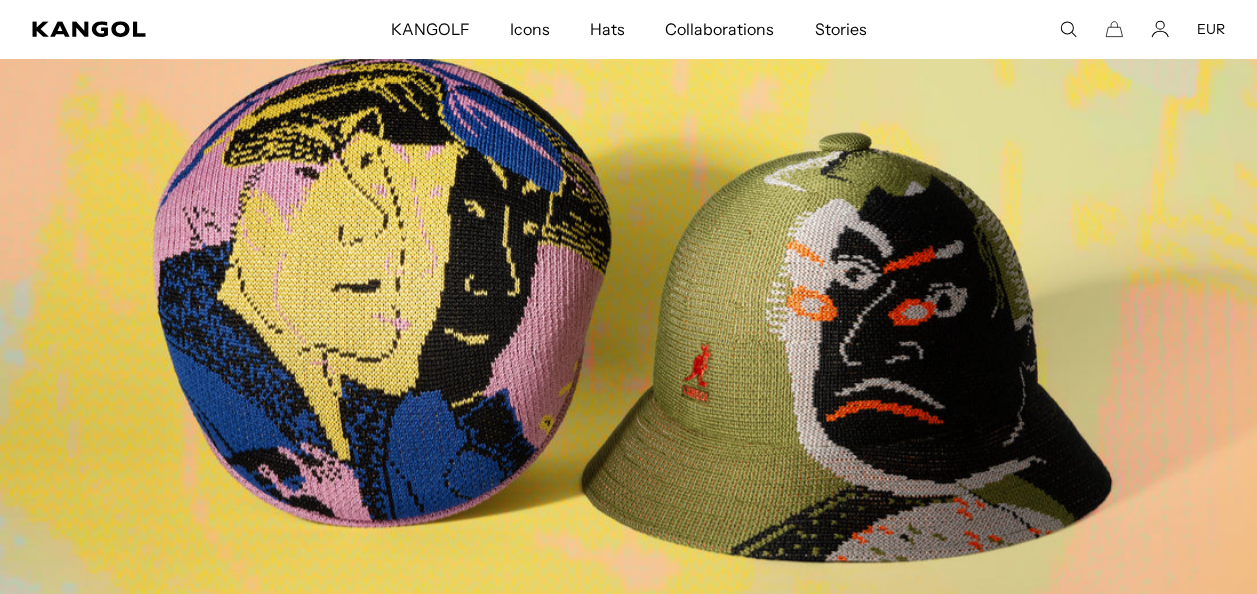 scroll, scrollTop: 0, scrollLeft: 0, axis: both 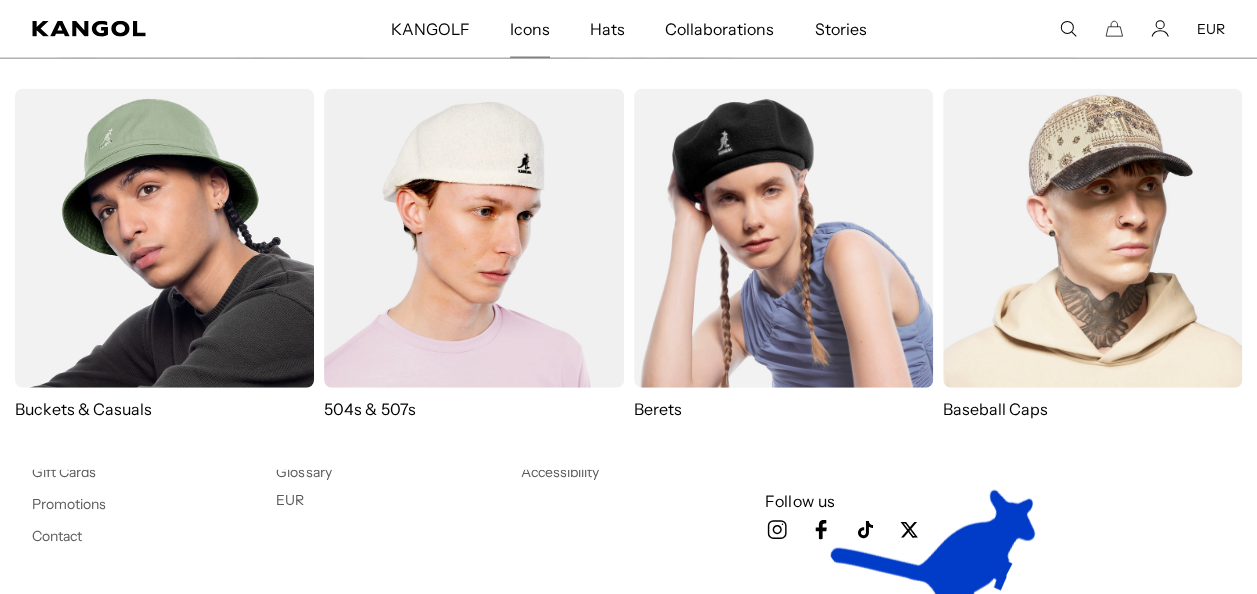 click at bounding box center (783, 238) 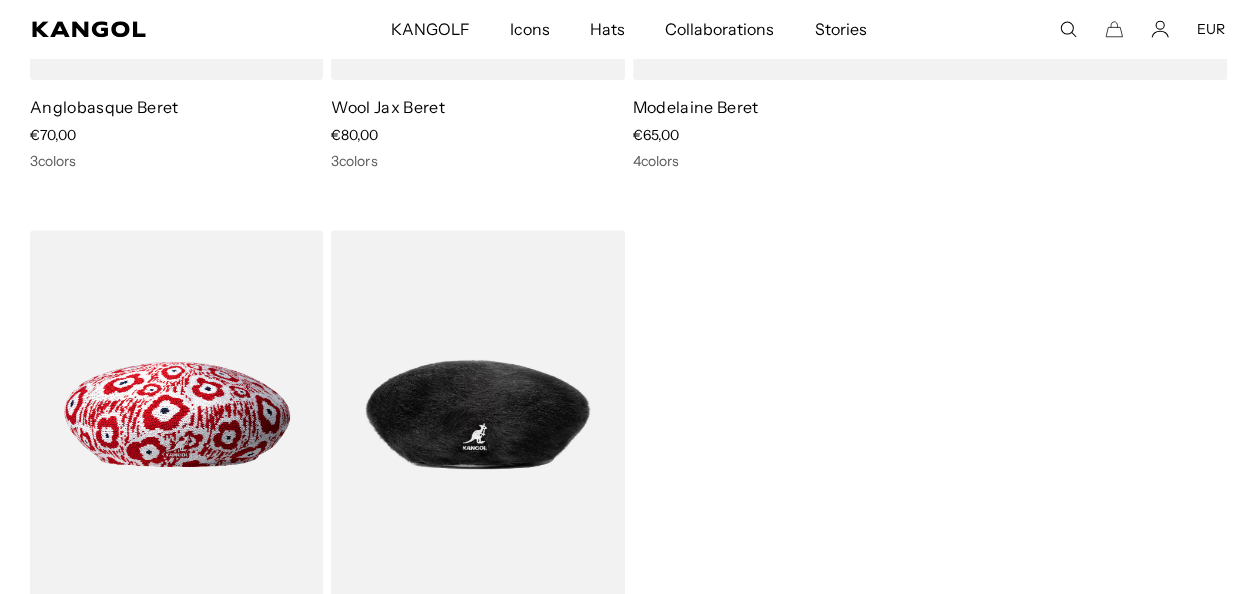 scroll, scrollTop: 1084, scrollLeft: 0, axis: vertical 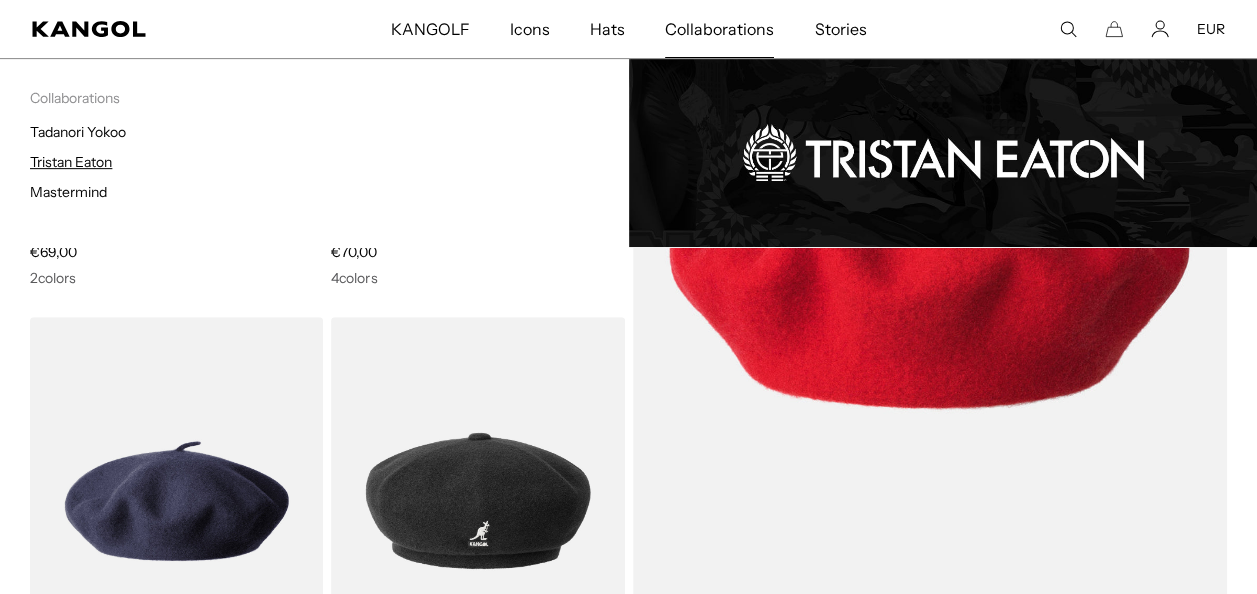 click on "Tristan Eaton" at bounding box center (71, 162) 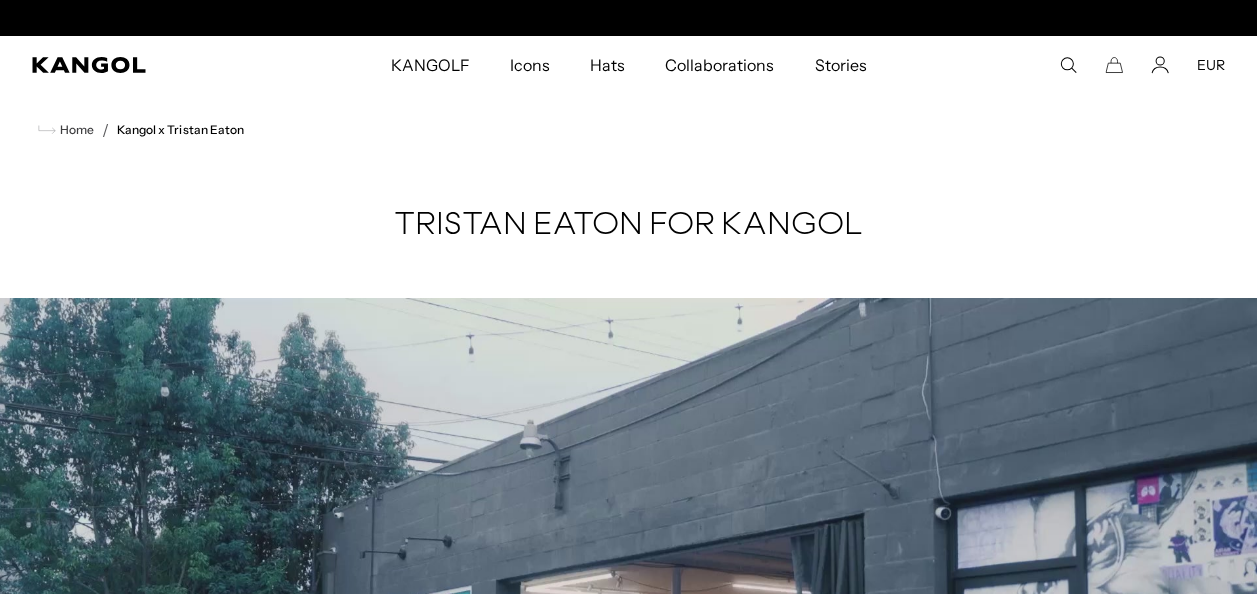 scroll, scrollTop: 284, scrollLeft: 0, axis: vertical 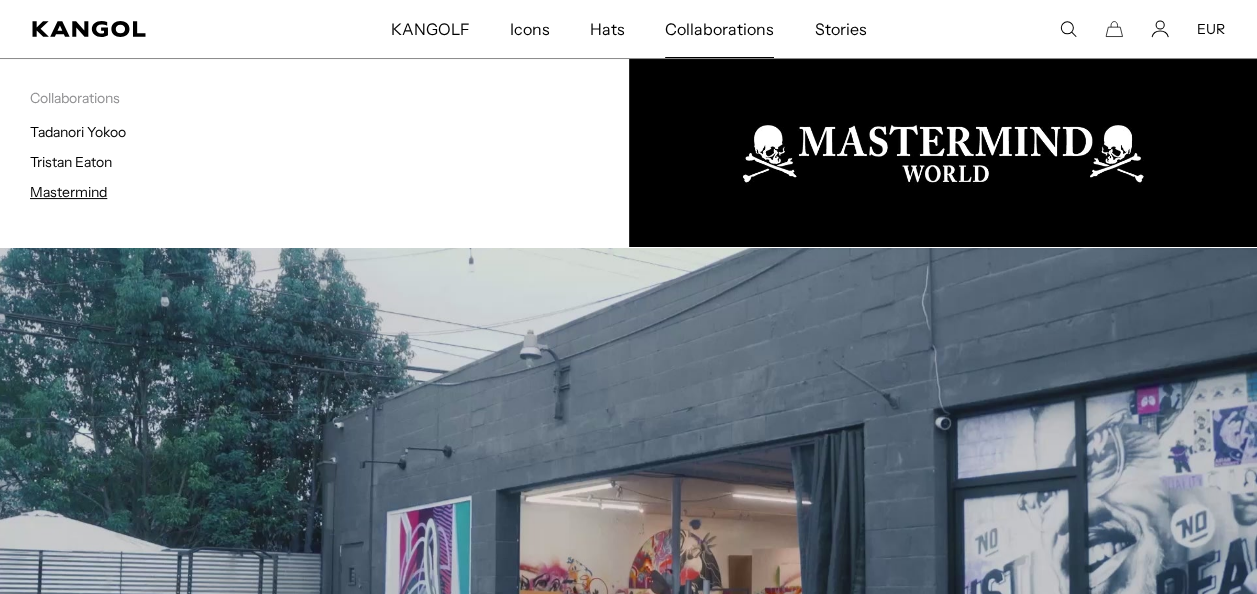 click on "Mastermind" at bounding box center (68, 192) 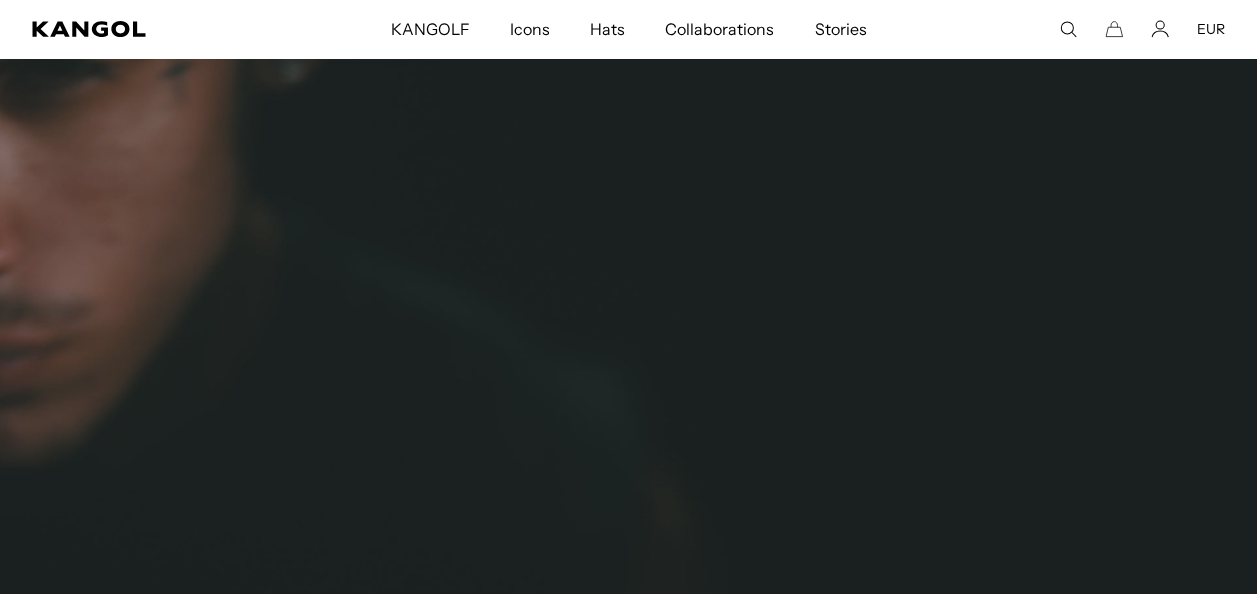 scroll, scrollTop: 399, scrollLeft: 0, axis: vertical 